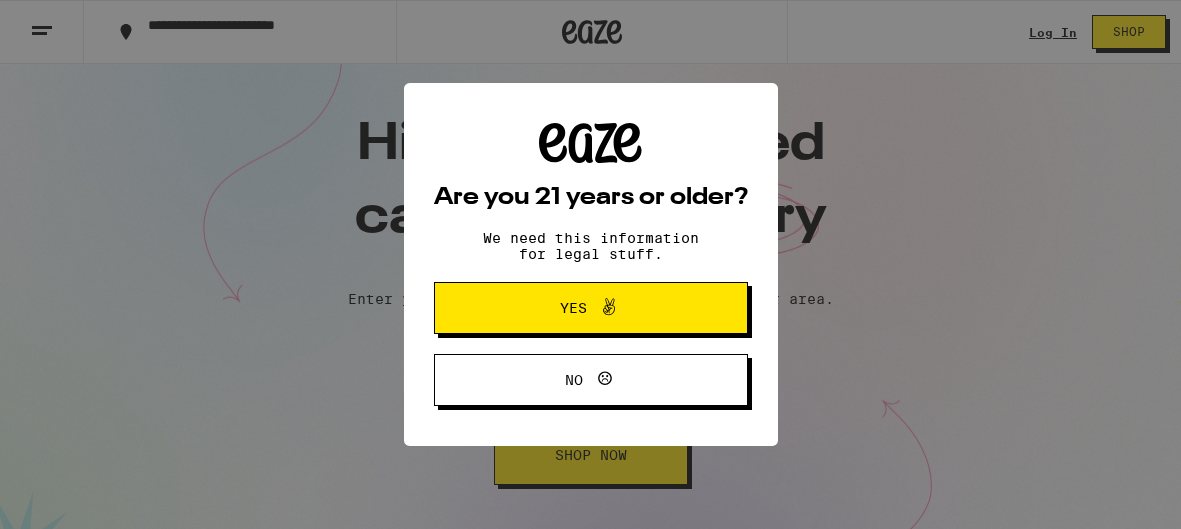 scroll, scrollTop: 0, scrollLeft: 0, axis: both 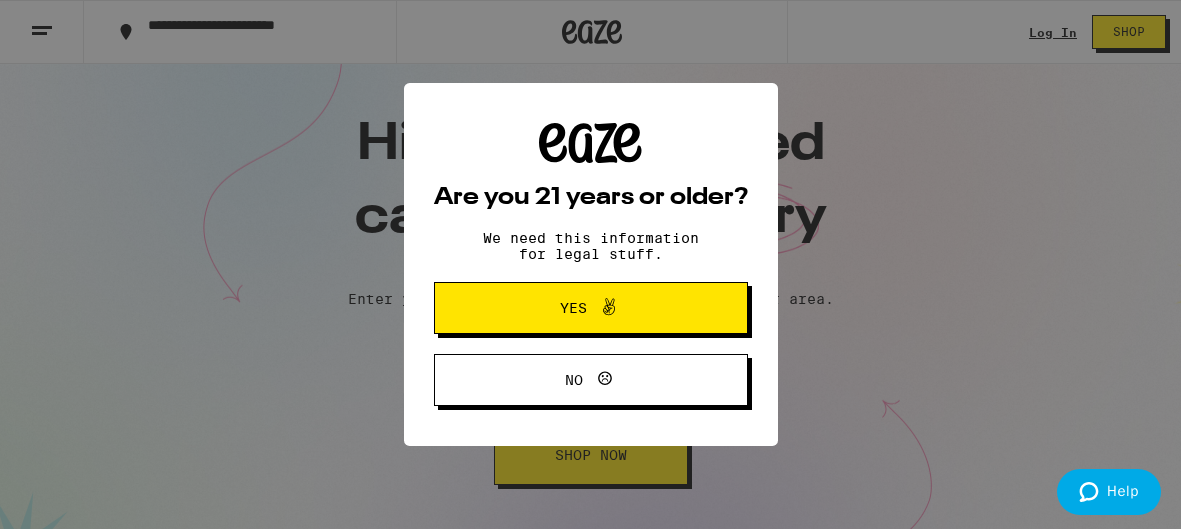 click on "Yes" at bounding box center [591, 308] 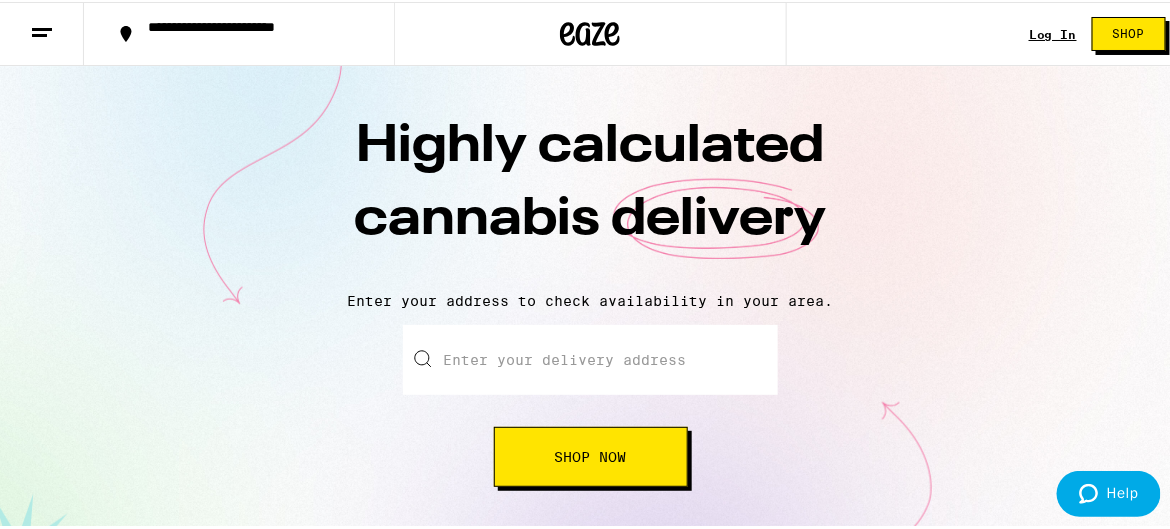 scroll, scrollTop: 0, scrollLeft: 0, axis: both 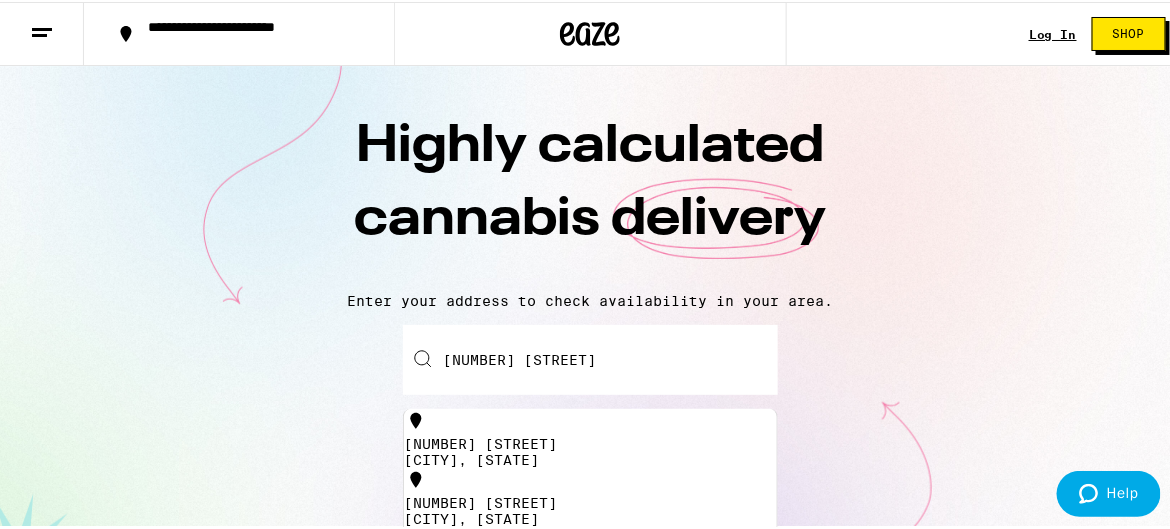 click on "[NUMBER] [STREET] [CITY], [STATE]" at bounding box center [590, 450] 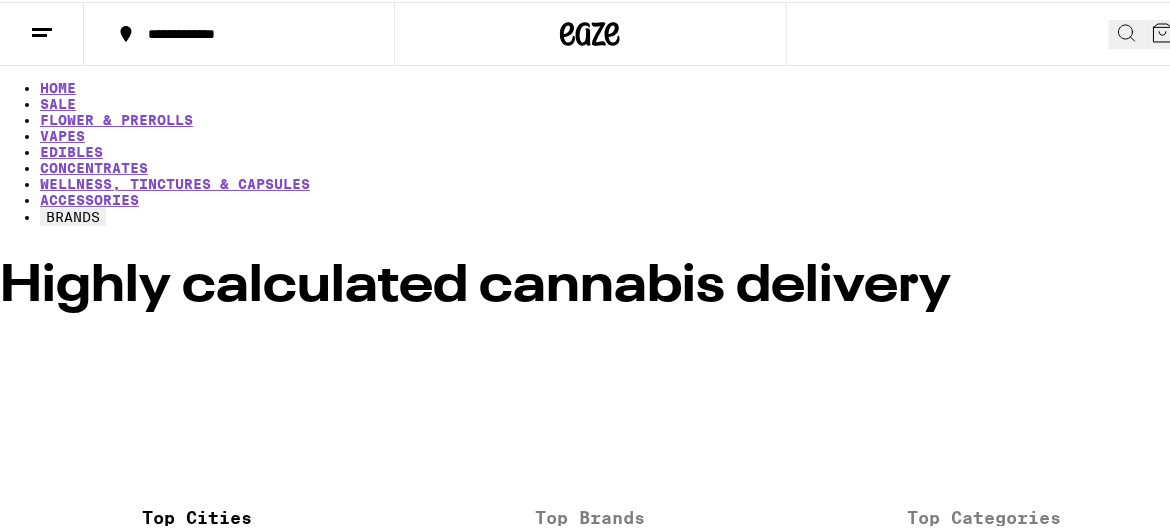 scroll, scrollTop: 0, scrollLeft: 0, axis: both 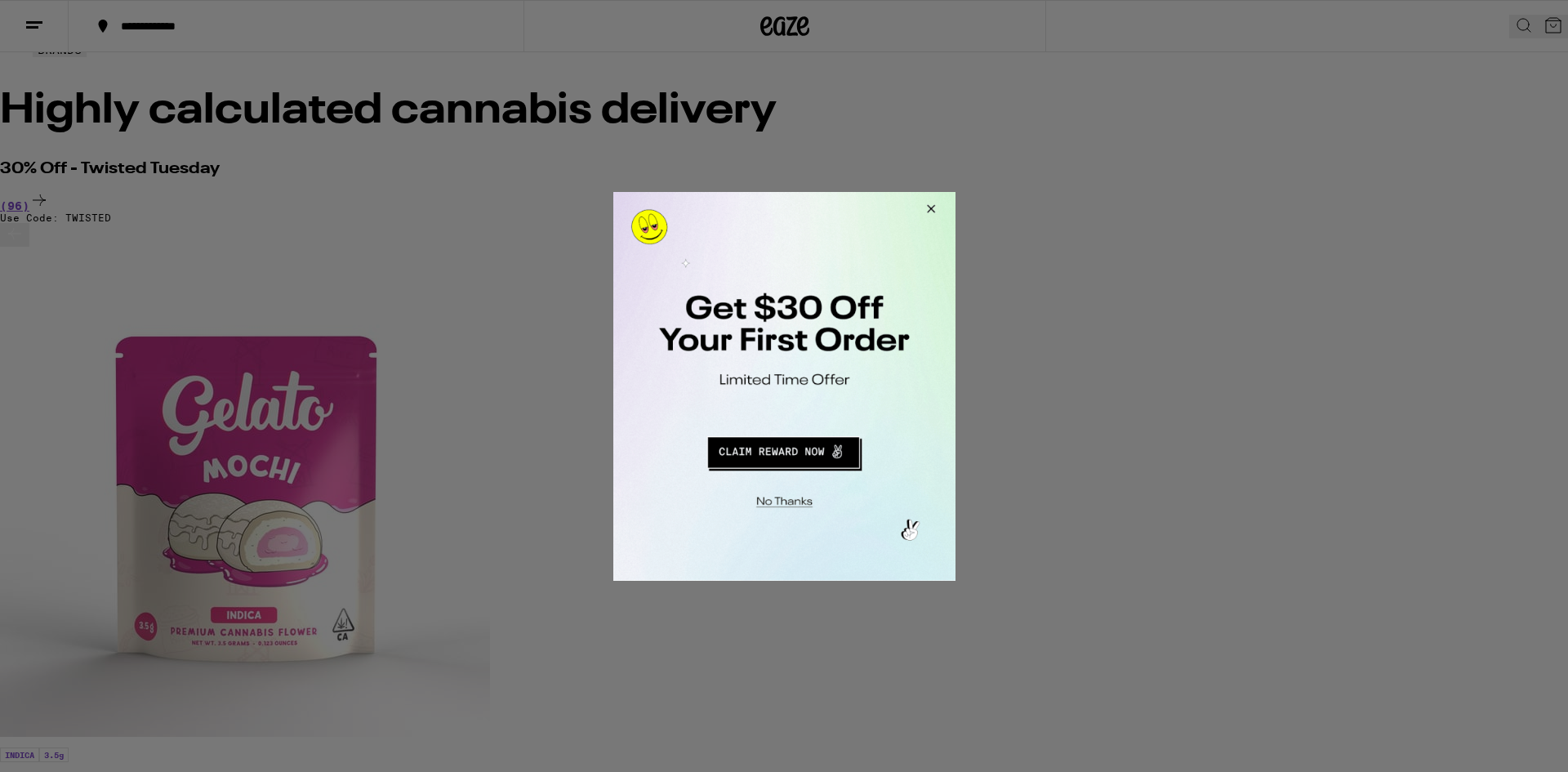 click at bounding box center (782, 449) 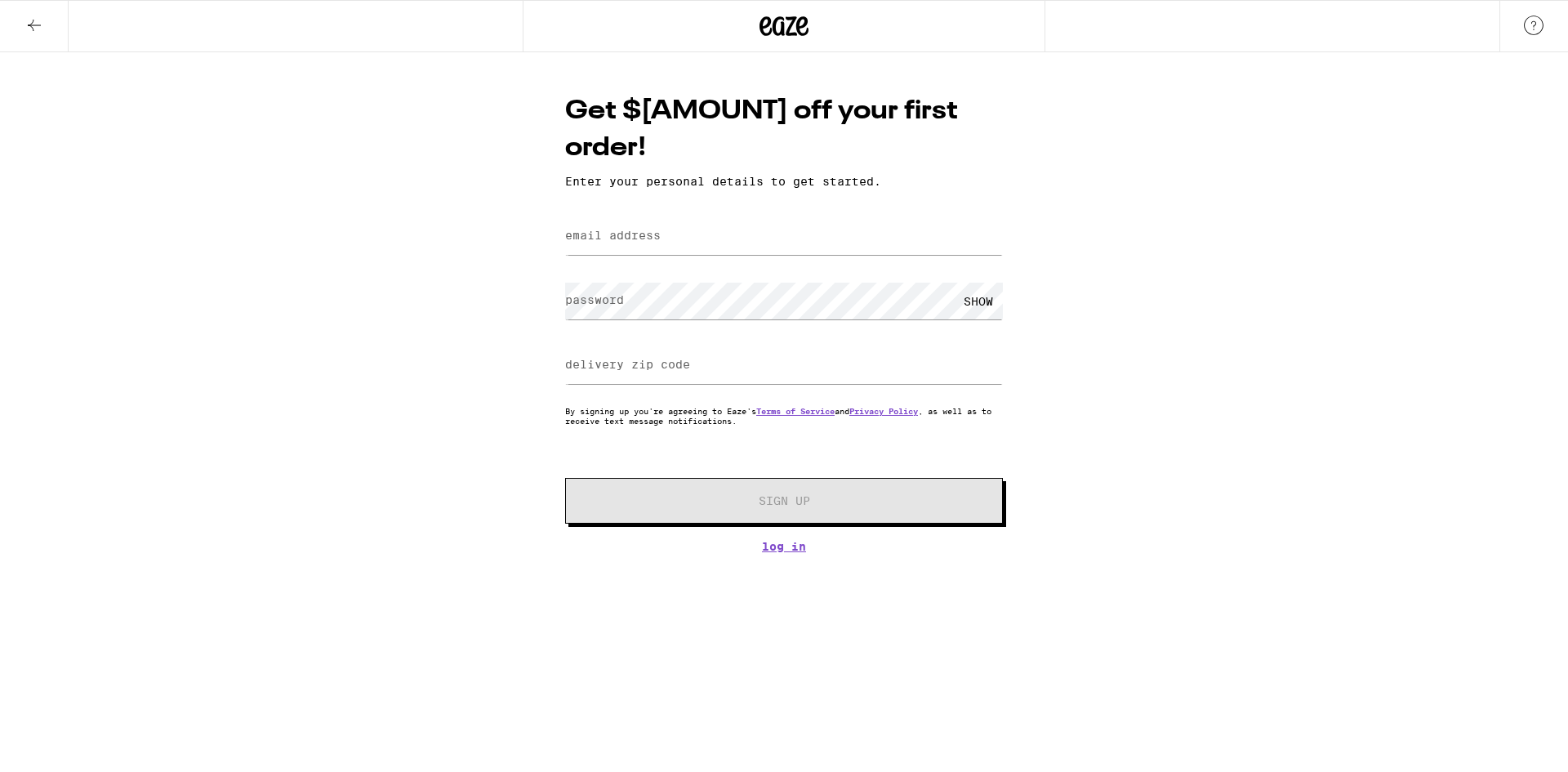 scroll, scrollTop: 0, scrollLeft: 0, axis: both 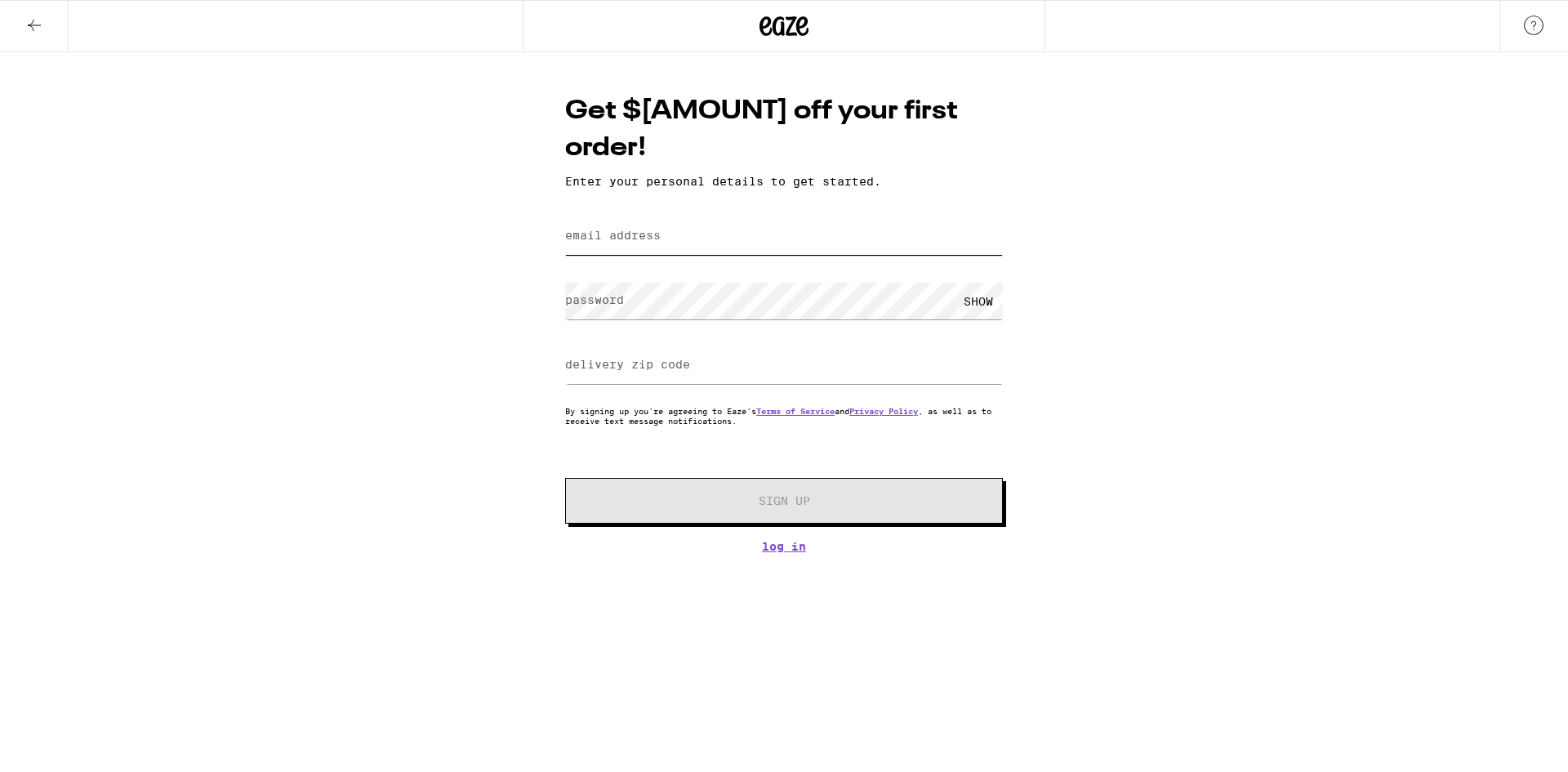 click on "email address" at bounding box center [784, 236] 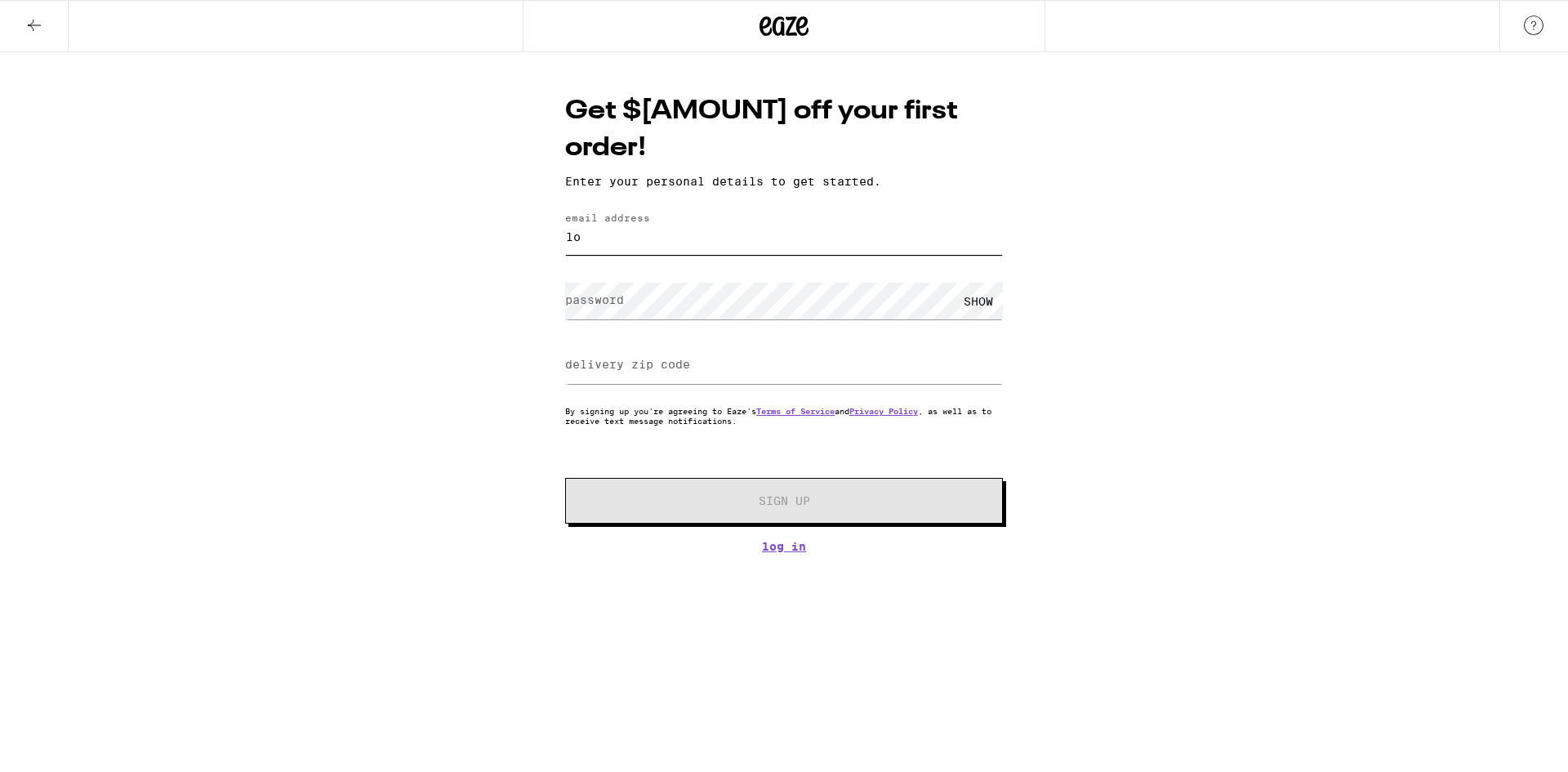 type on "l" 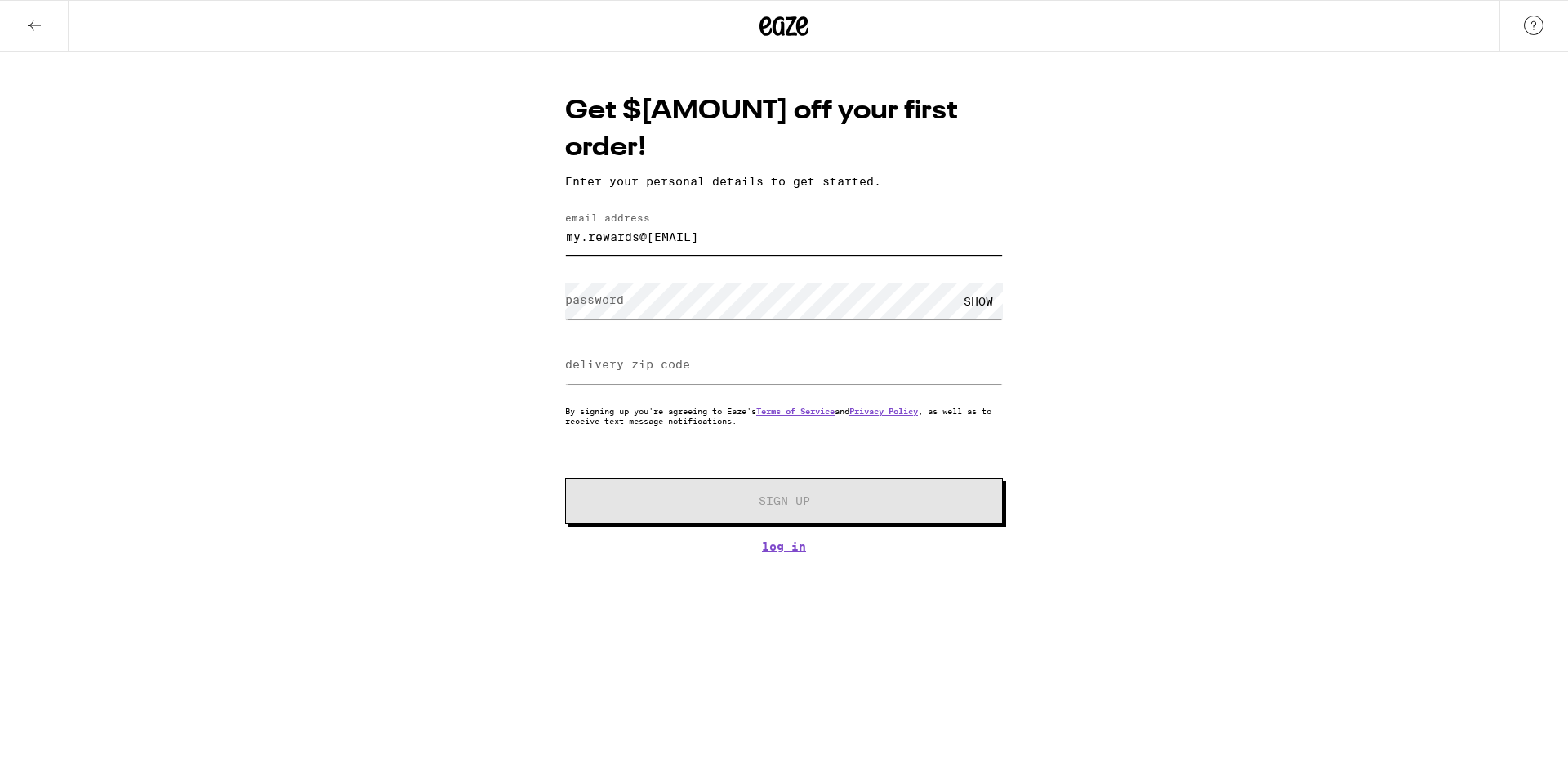 click on "my.rewards@sent.com" at bounding box center (784, 236) 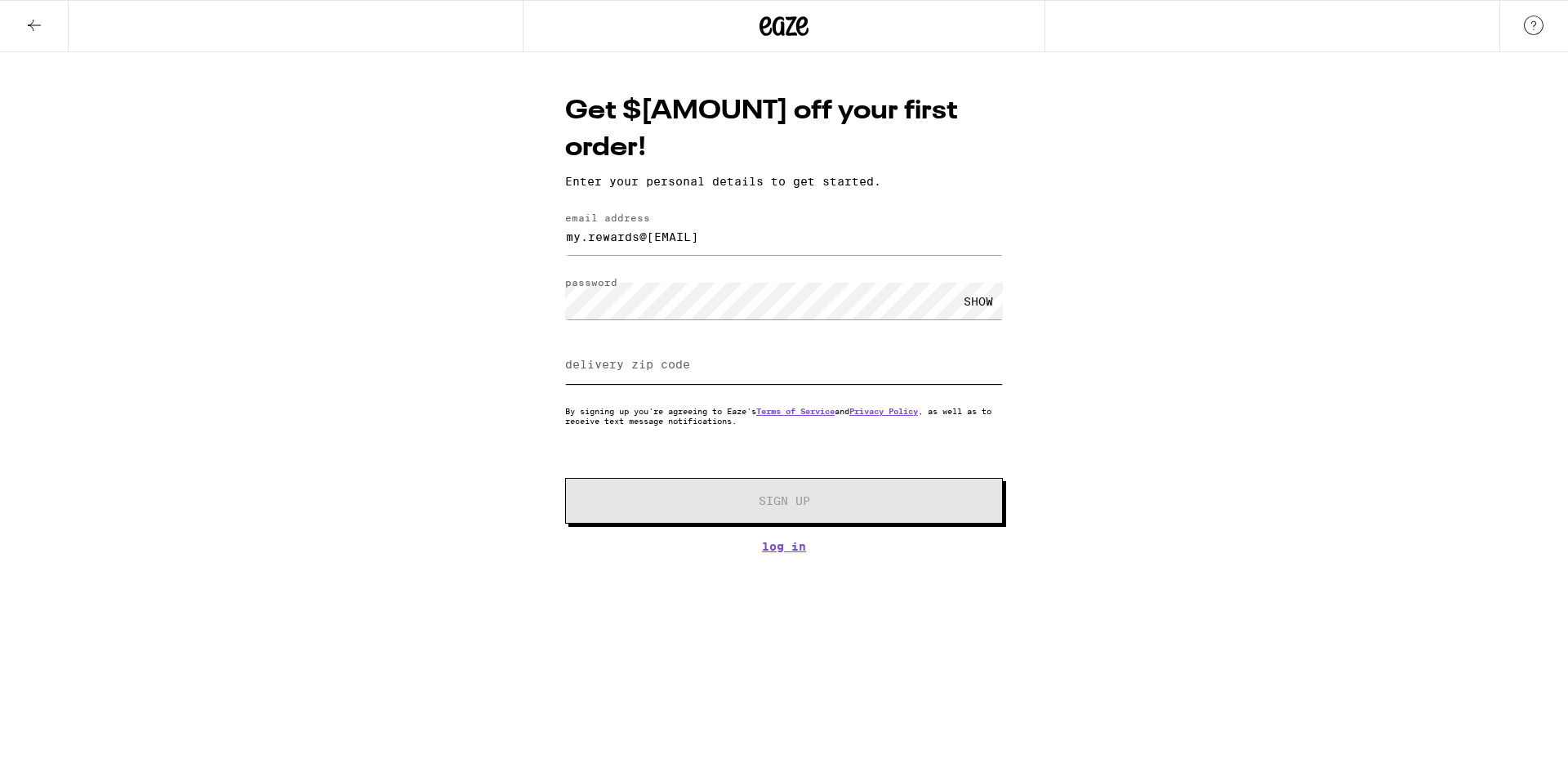 click on "delivery zip code" at bounding box center [784, 365] 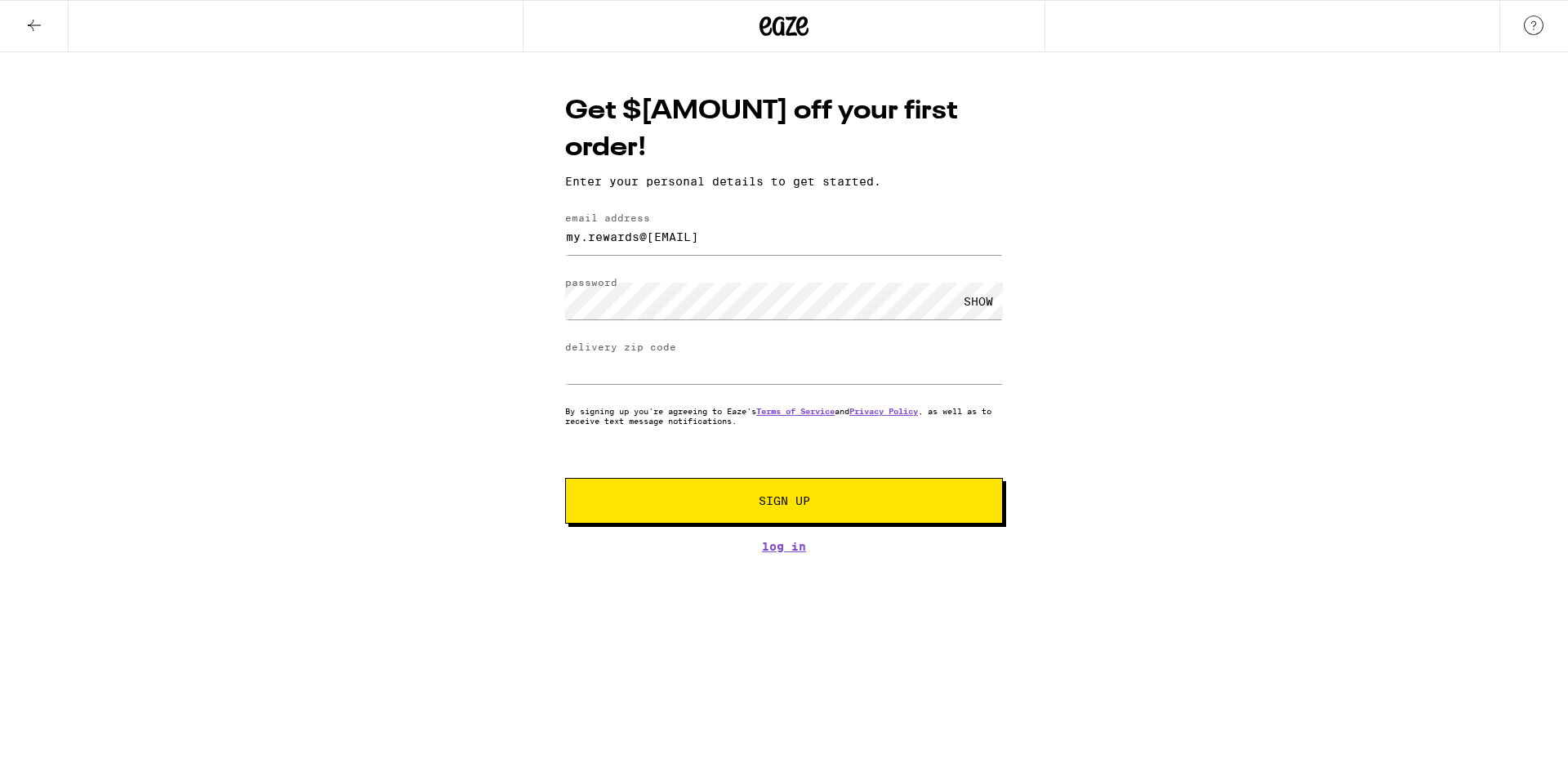 click on "Sign Up" at bounding box center [784, 501] 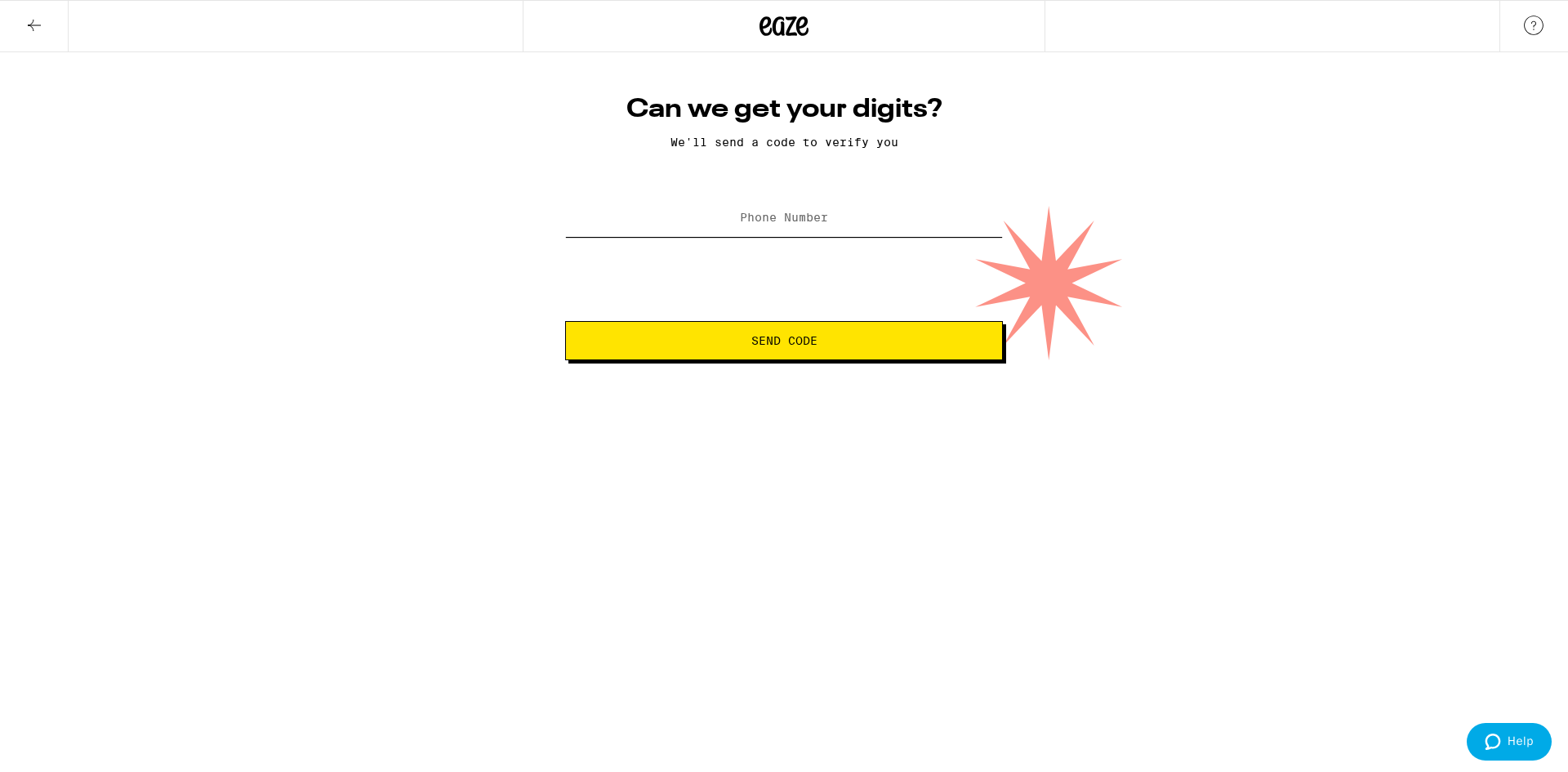 click on "Phone Number" at bounding box center [784, 218] 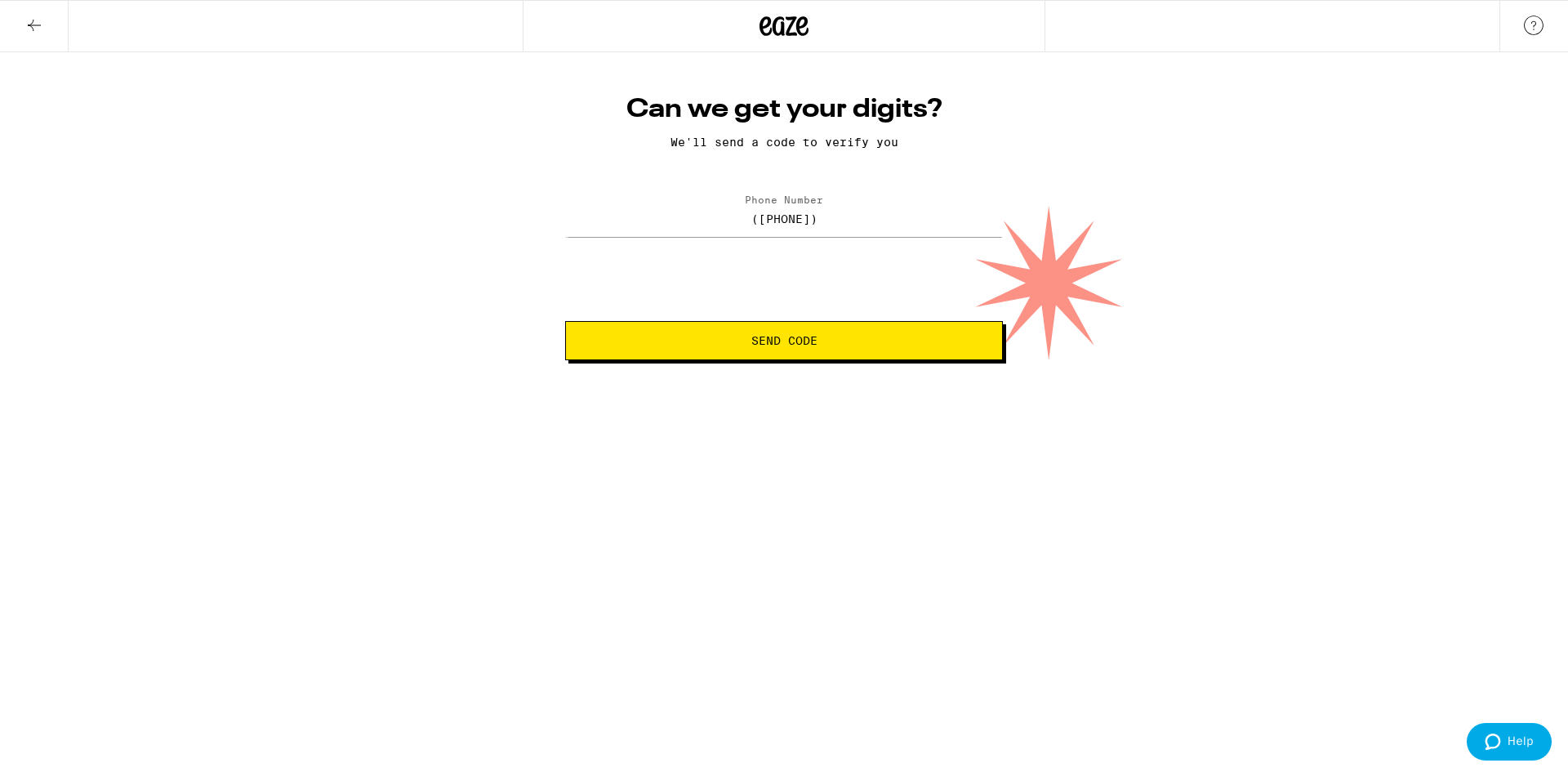click on "Send Code" at bounding box center [784, 341] 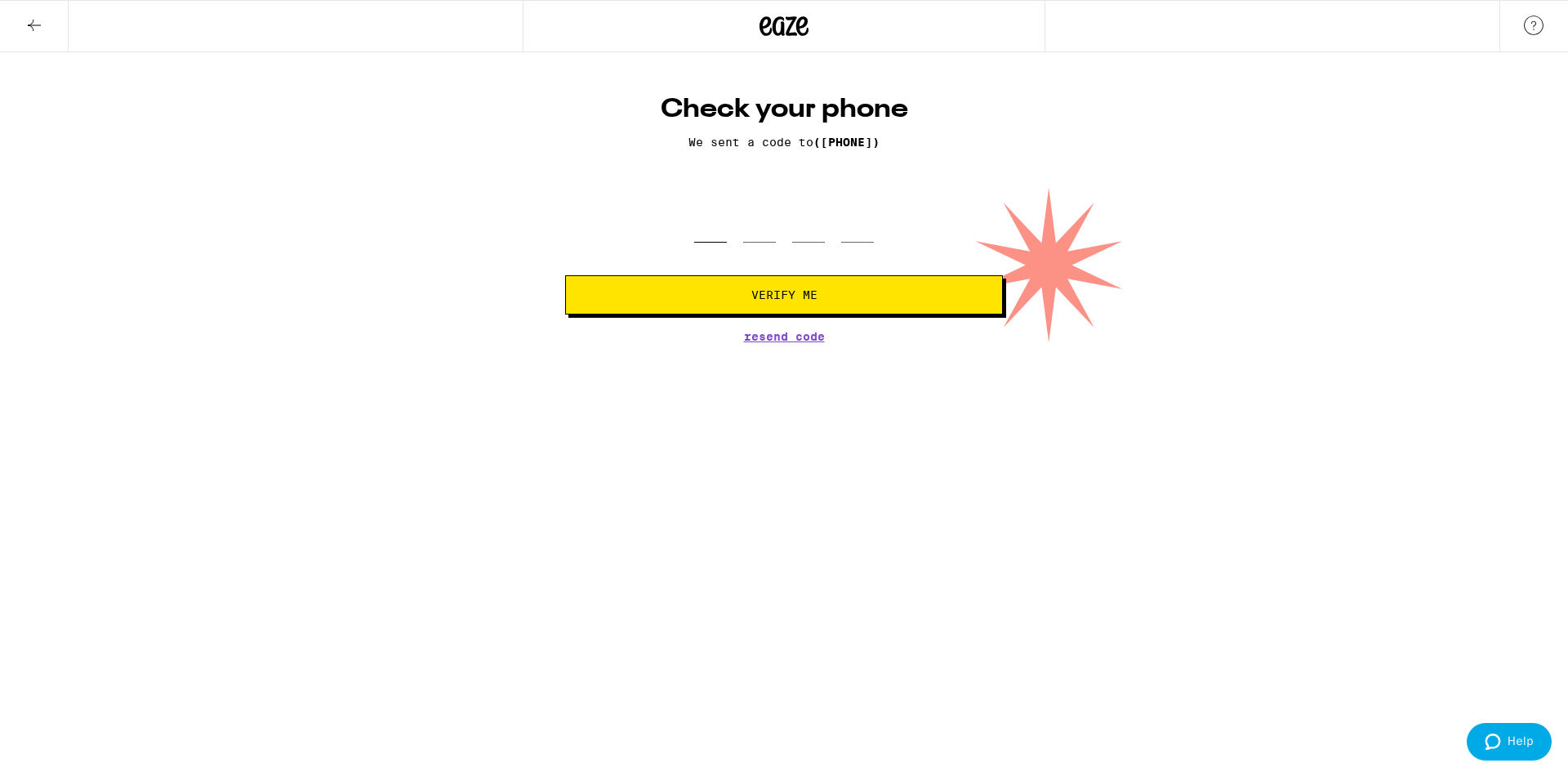 click at bounding box center (710, 218) 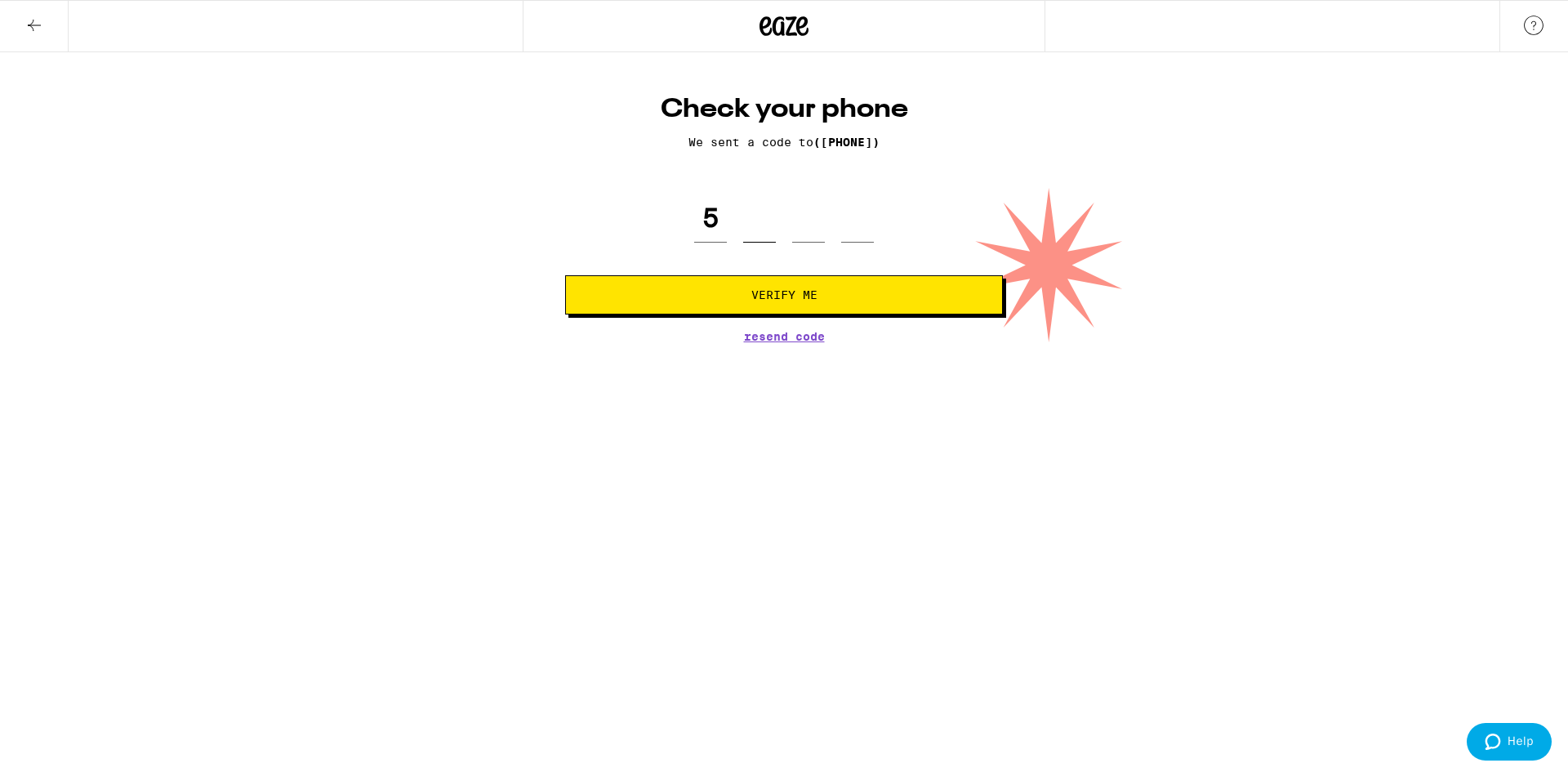 type on "2" 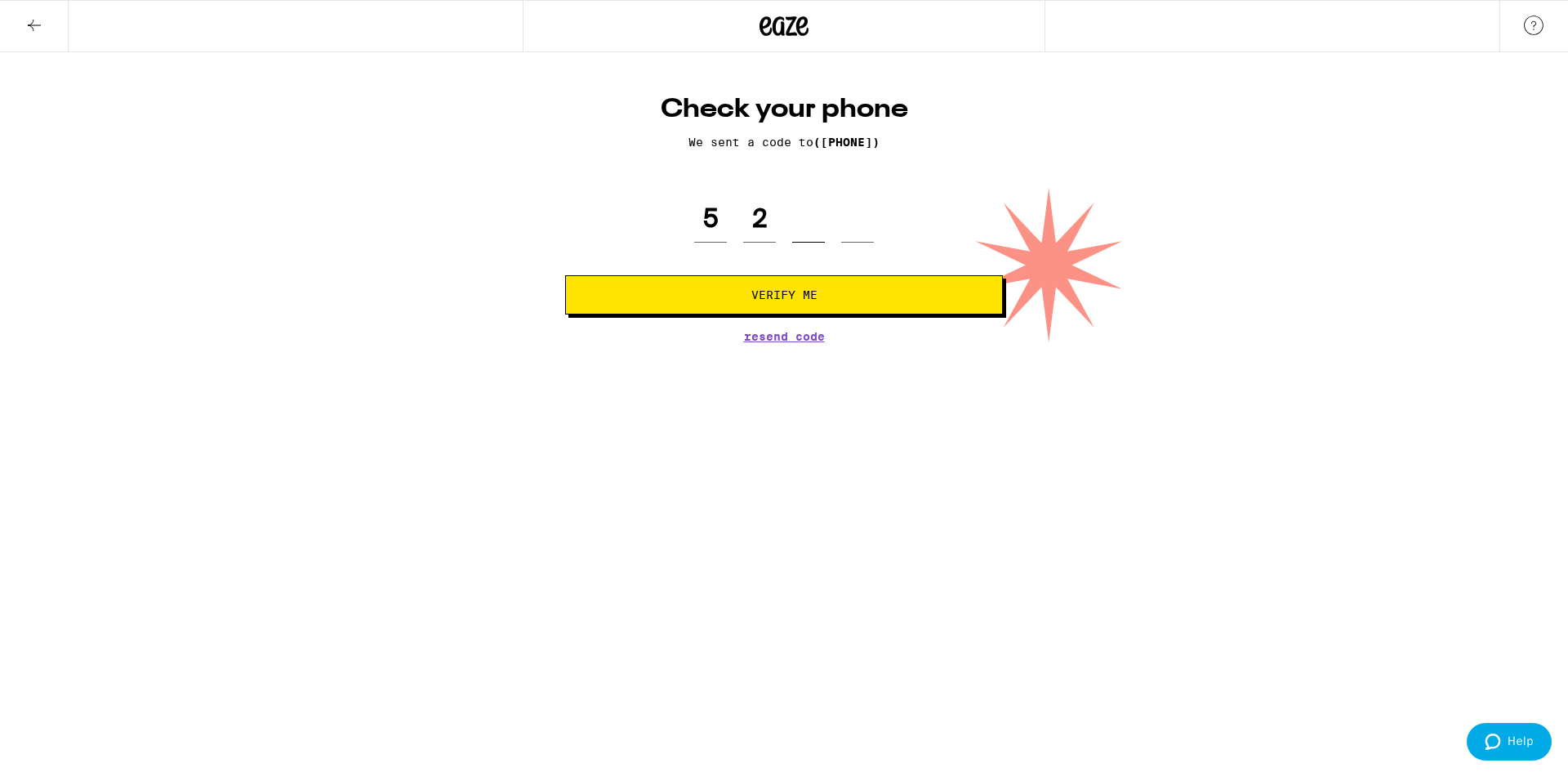 type on "7" 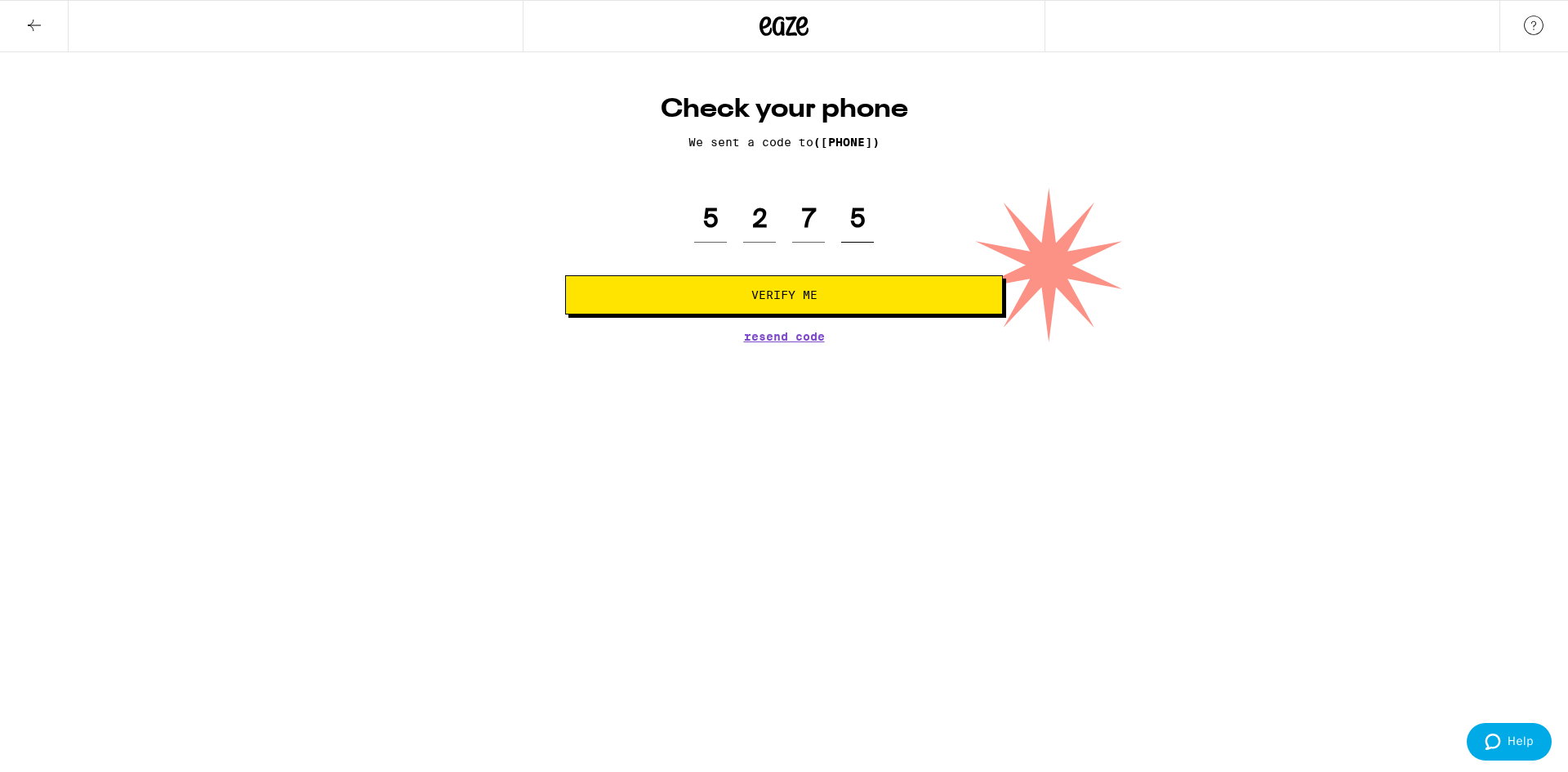 type on "5" 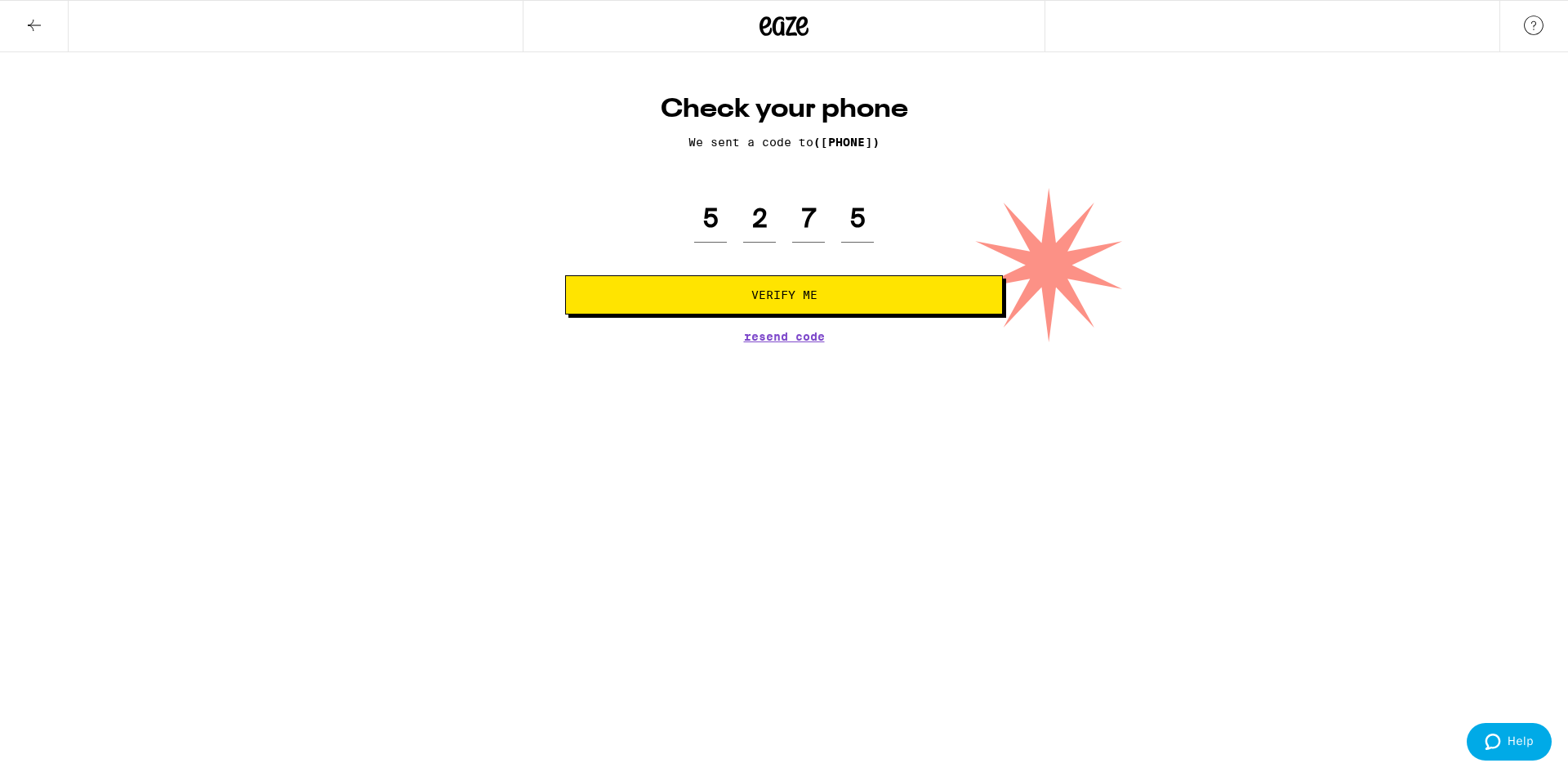 click on "Verify Me" at bounding box center [784, 295] 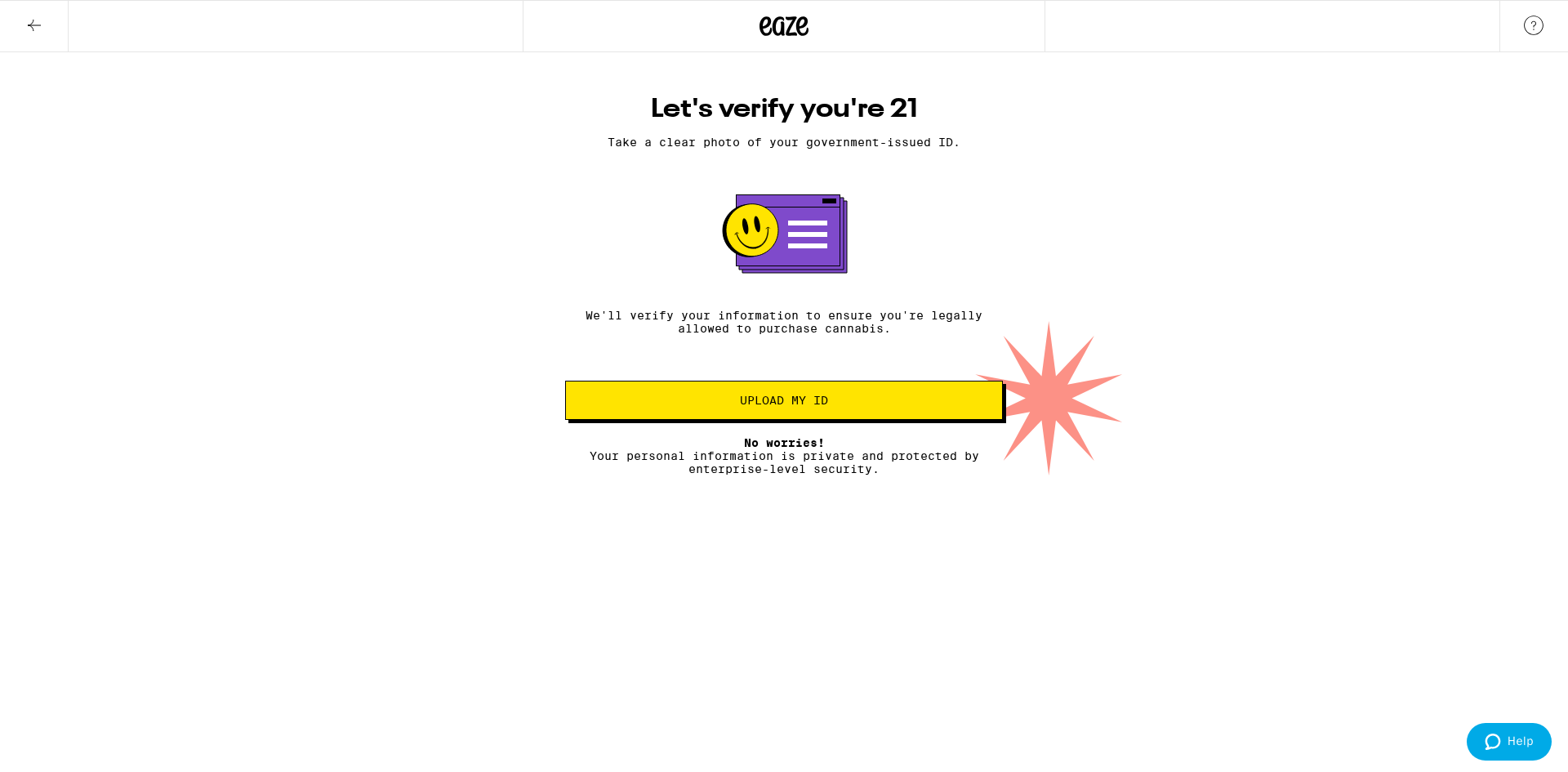 click on "Upload my ID" at bounding box center (784, 400) 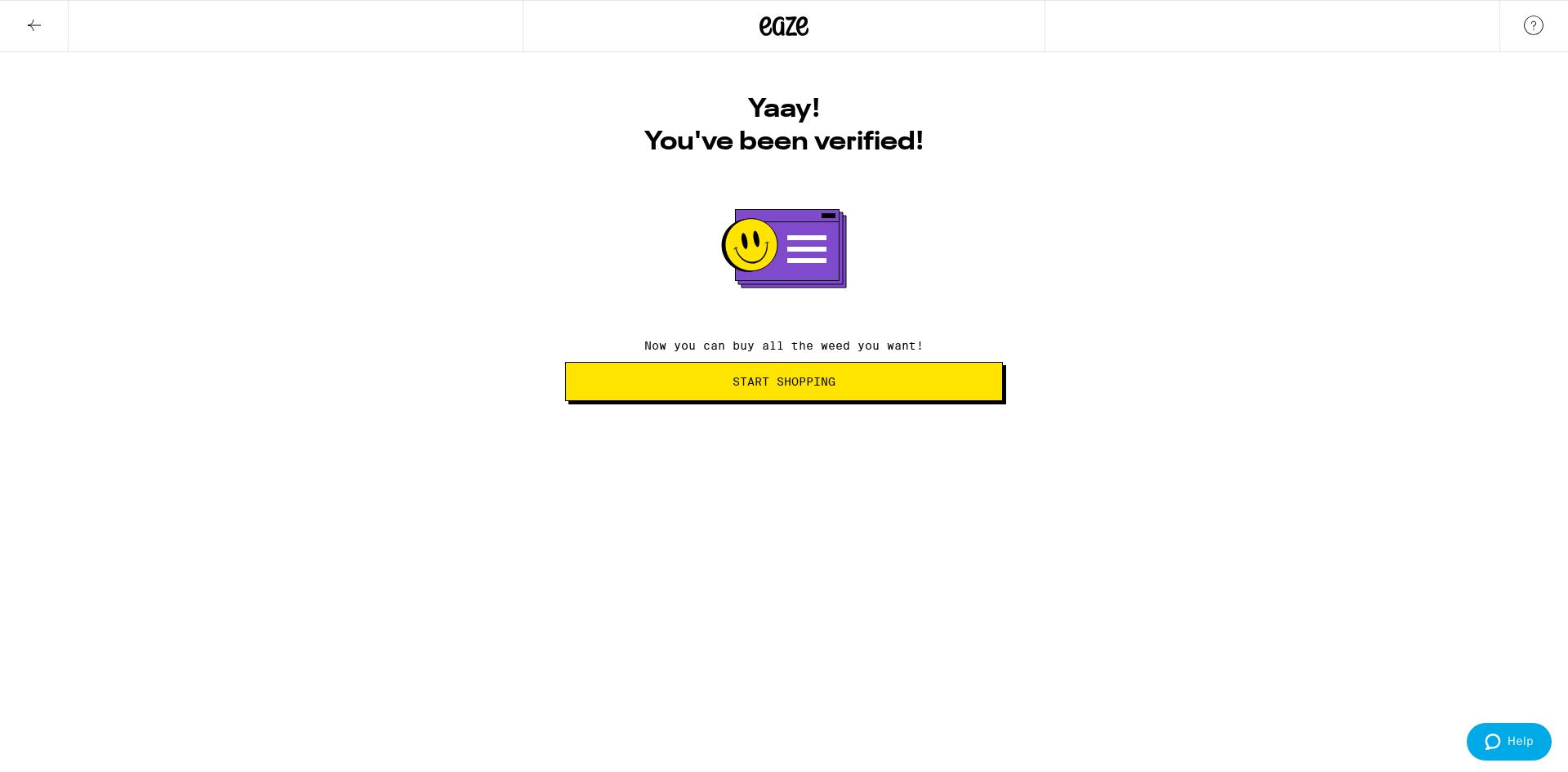 click on "Start Shopping" at bounding box center [784, 382] 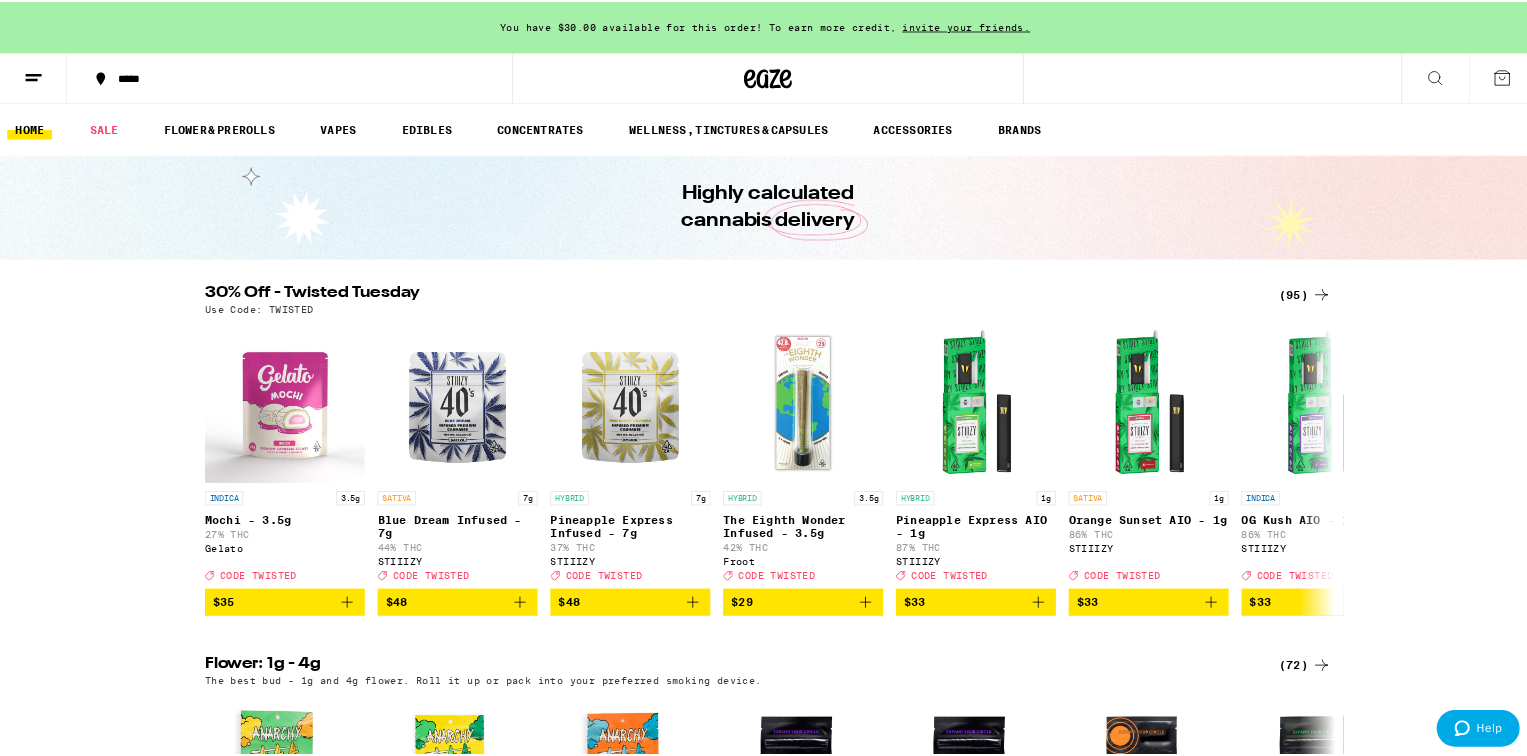 scroll, scrollTop: 0, scrollLeft: 0, axis: both 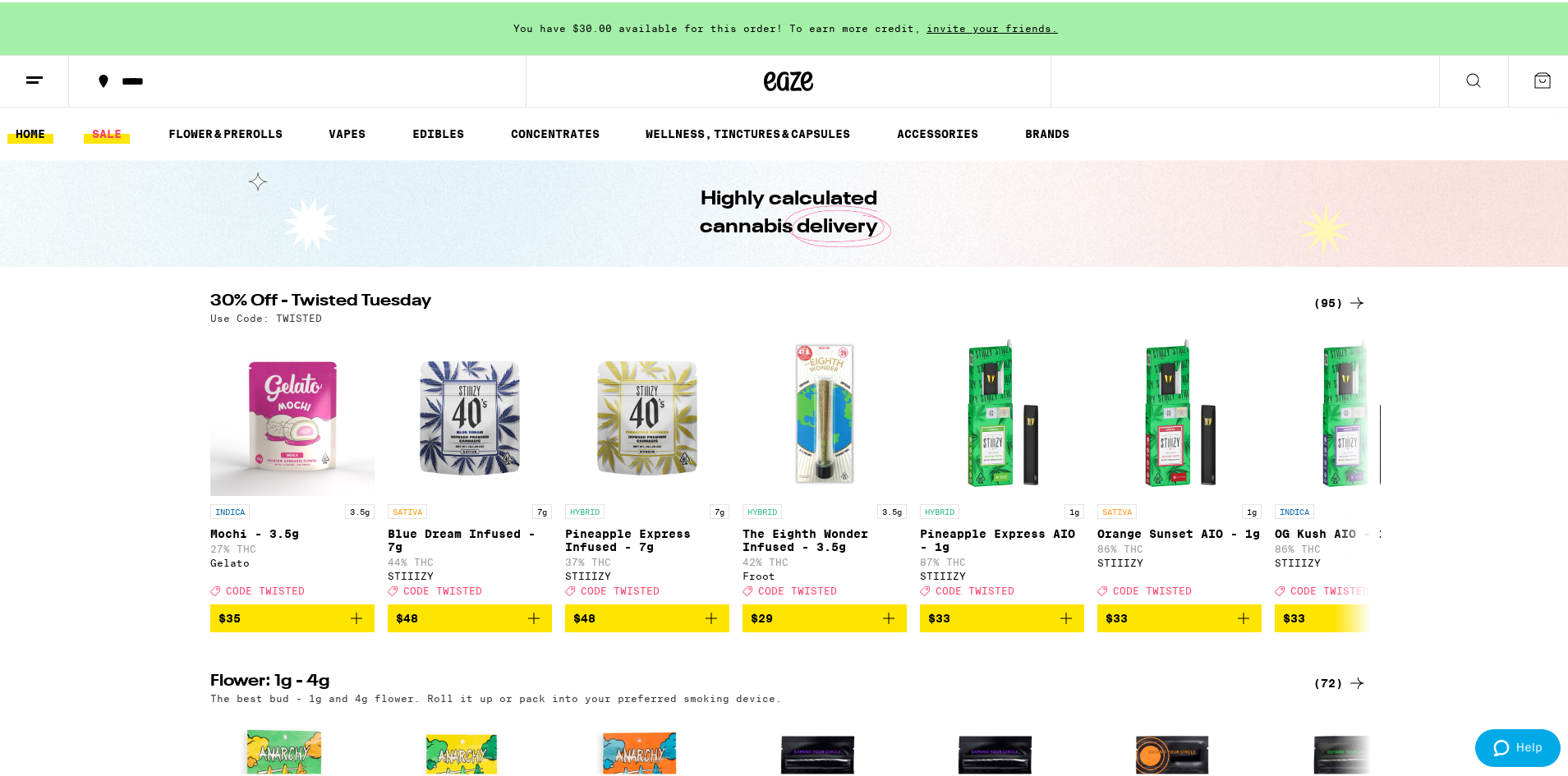 click on "SALE" at bounding box center (107, 131) 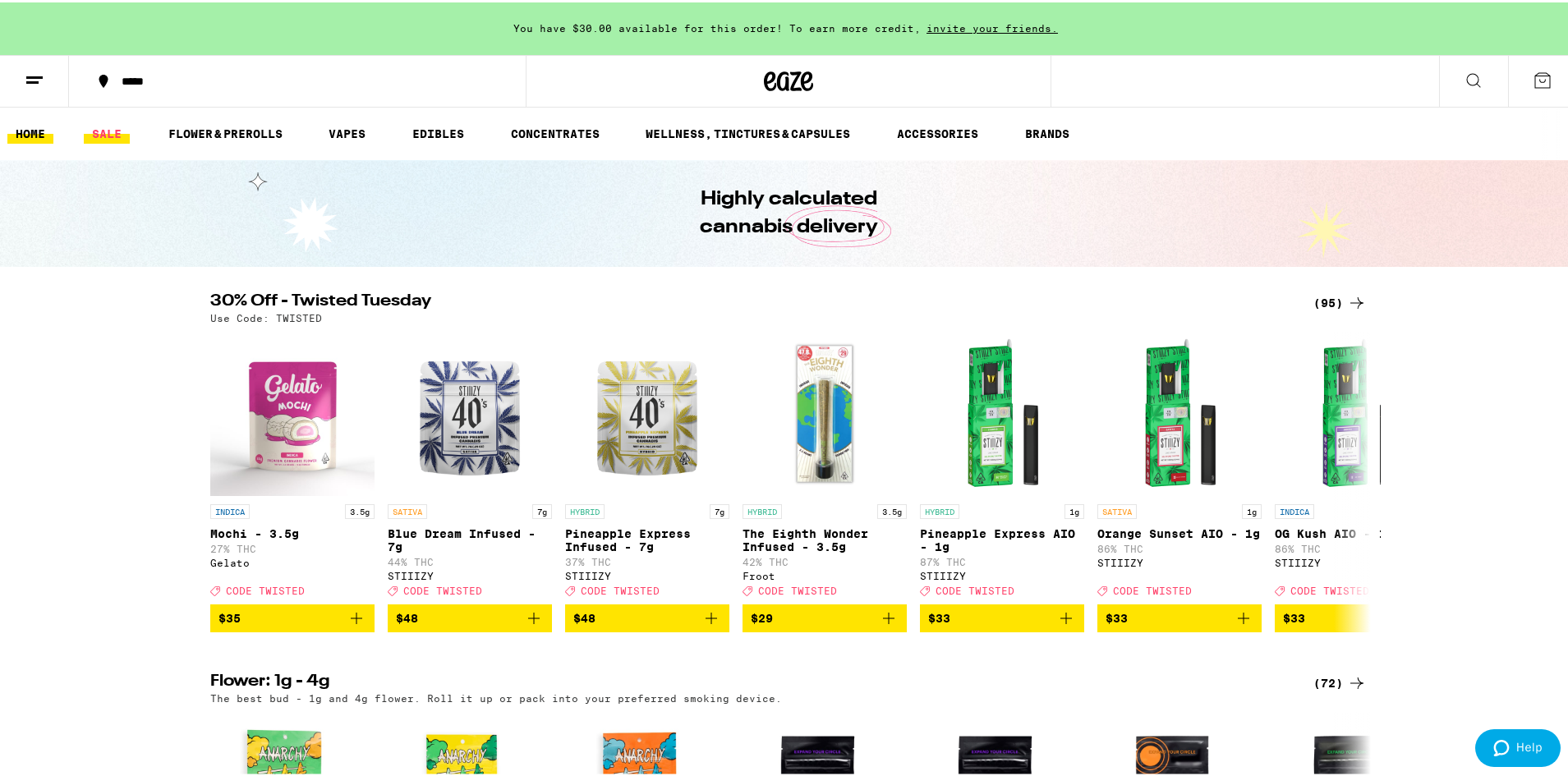 click on "SALE" at bounding box center (107, 131) 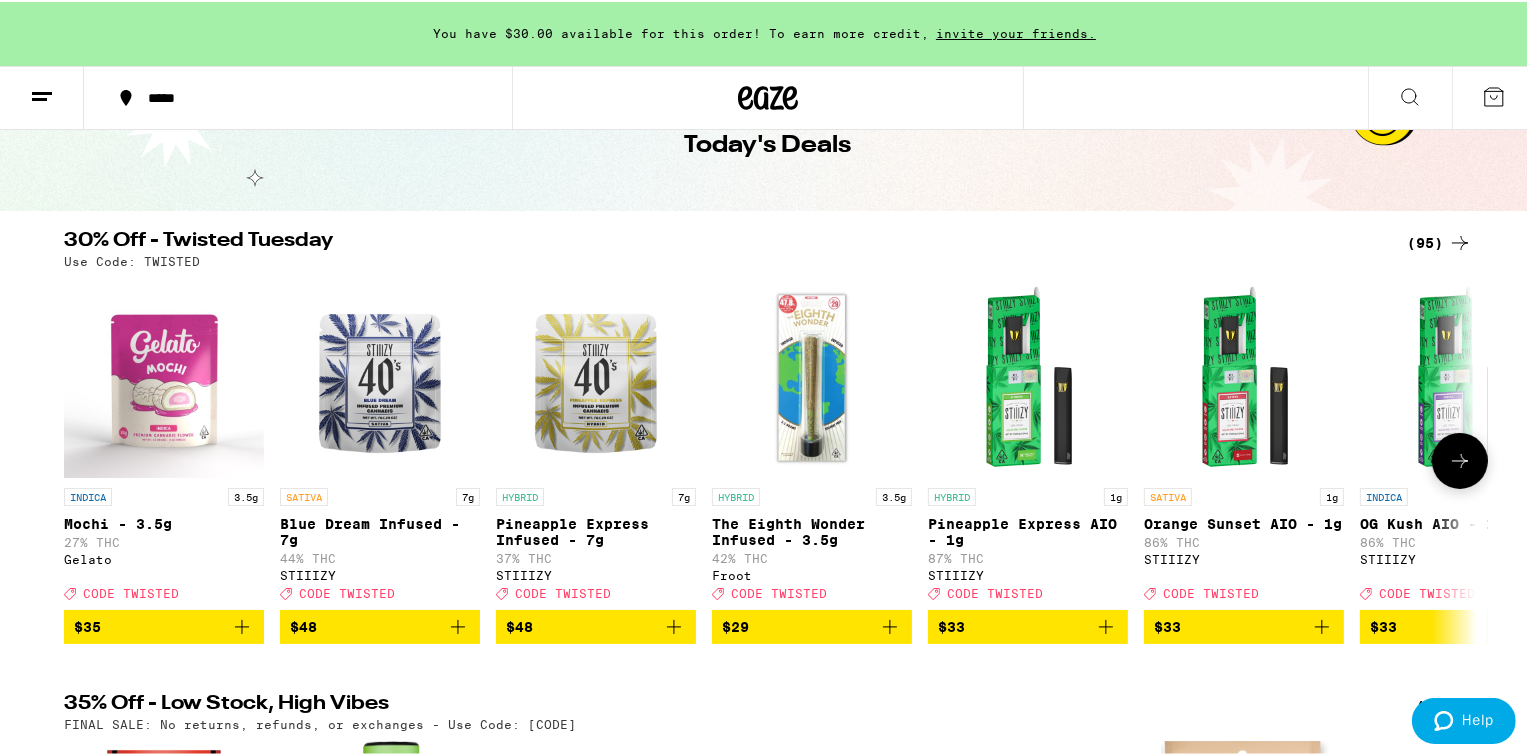 scroll, scrollTop: 120, scrollLeft: 0, axis: vertical 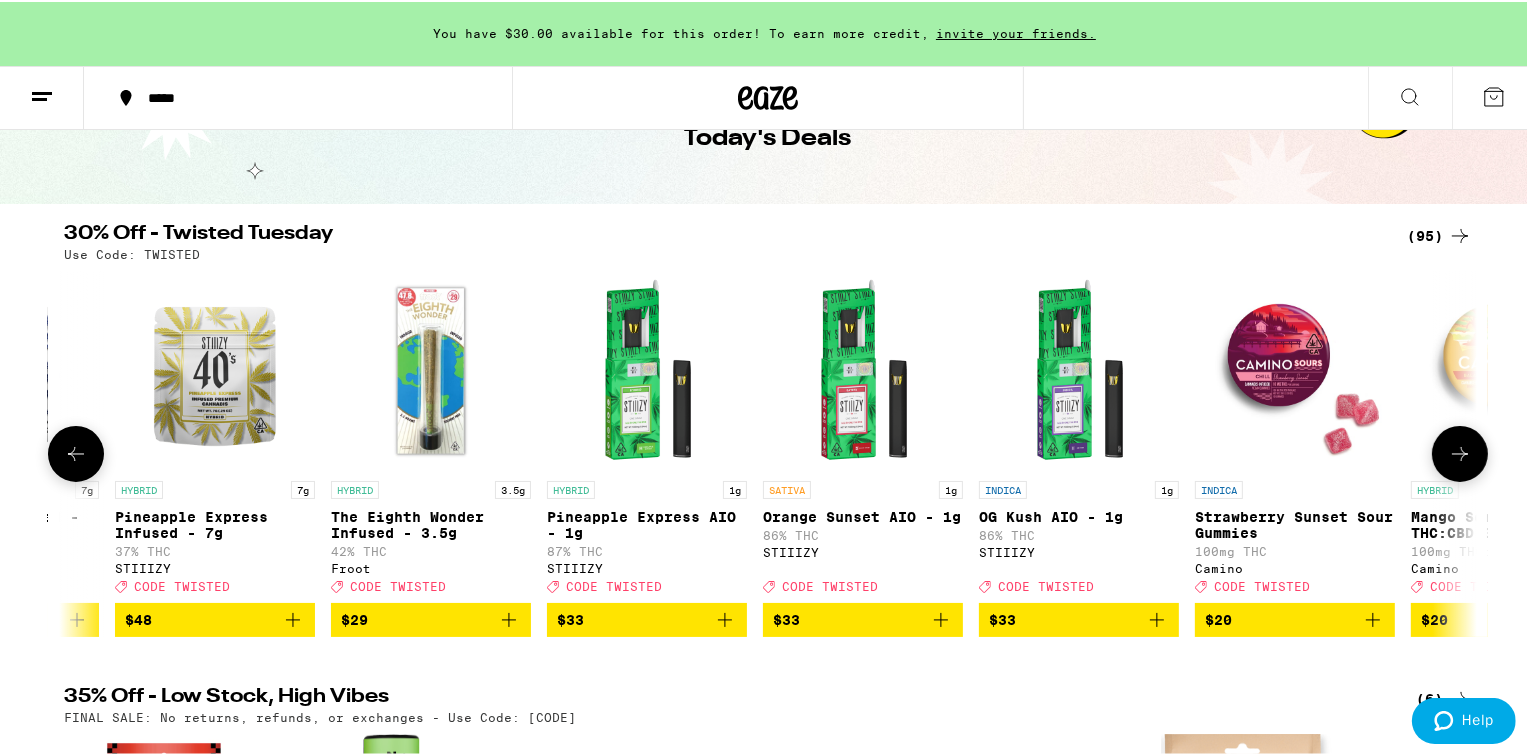 click 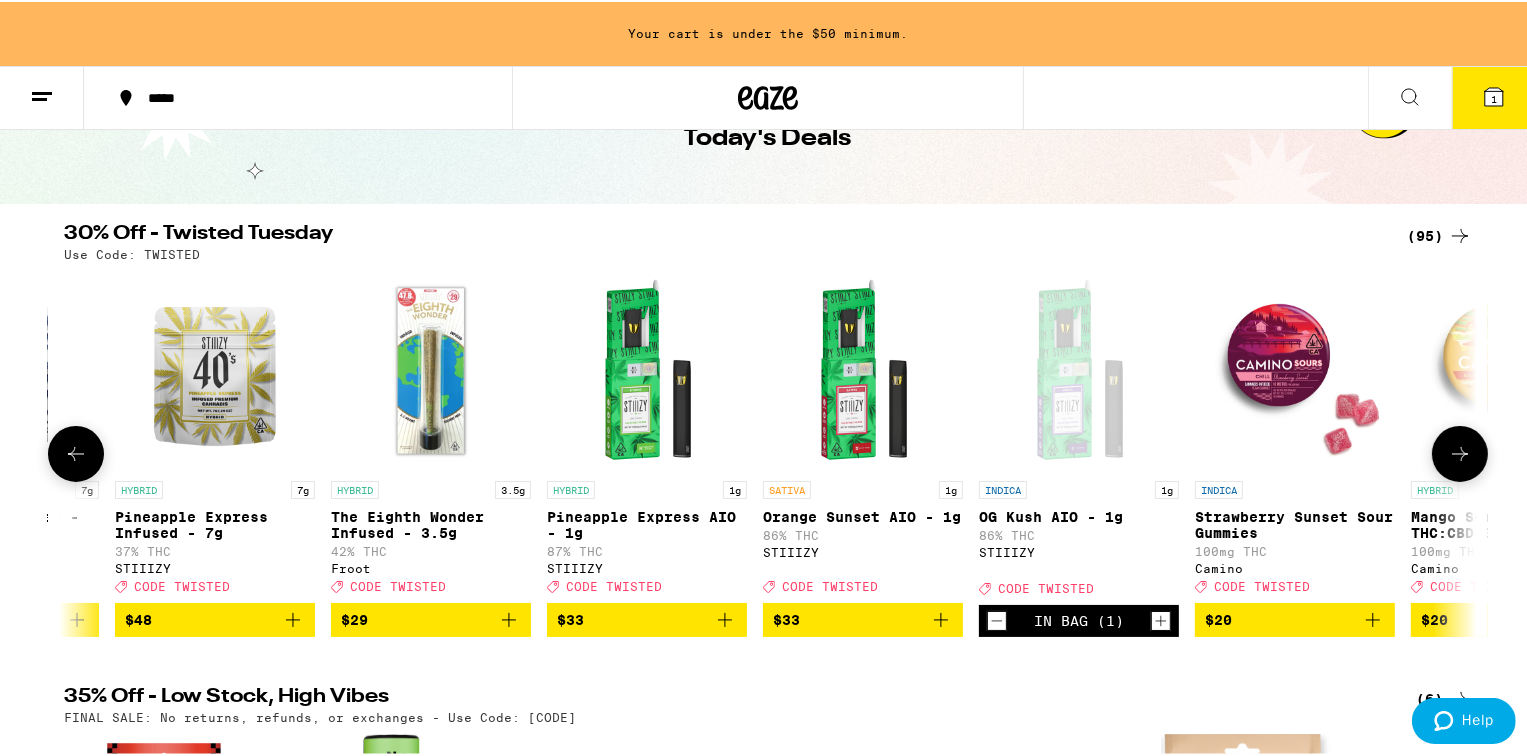 click on "CODE TWISTED" at bounding box center (1046, 586) 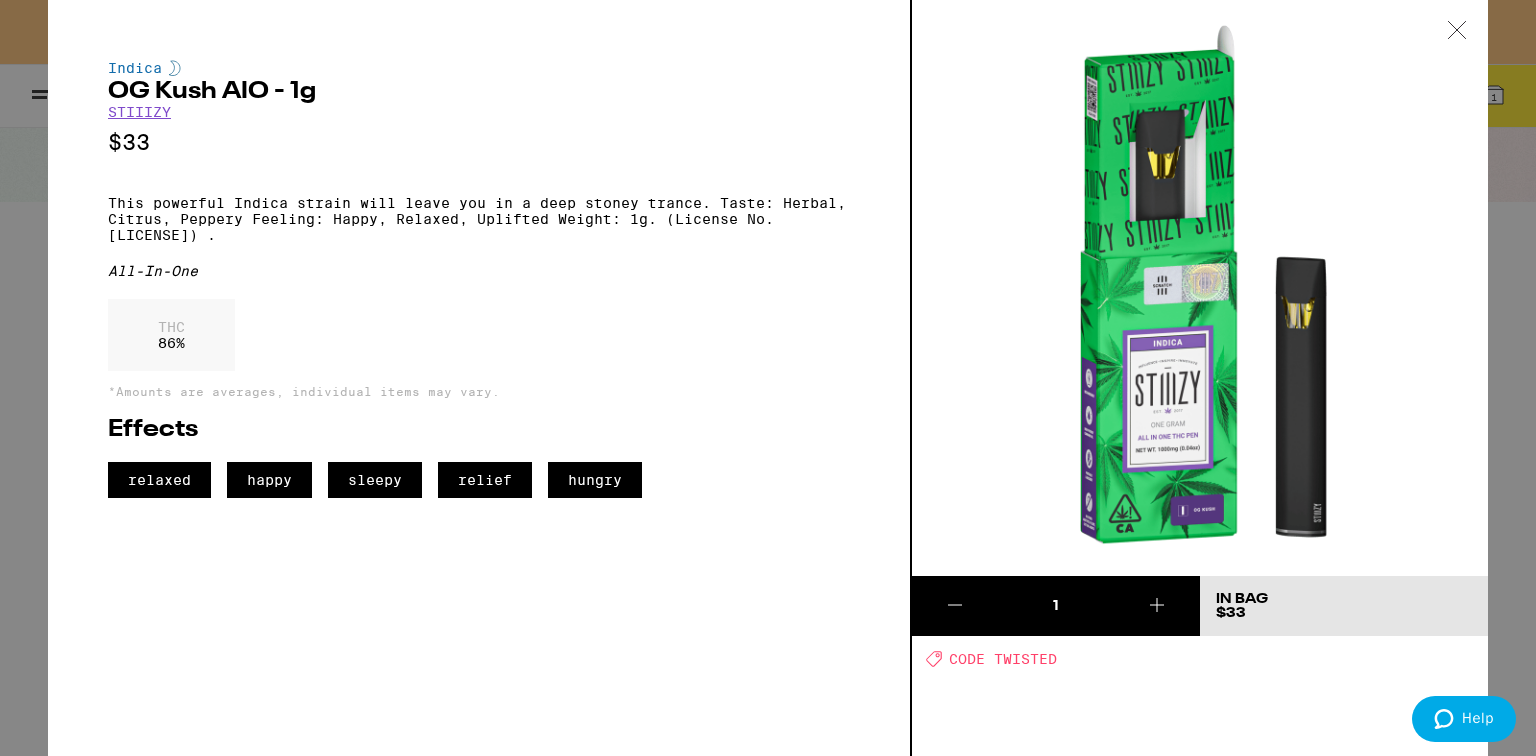 click 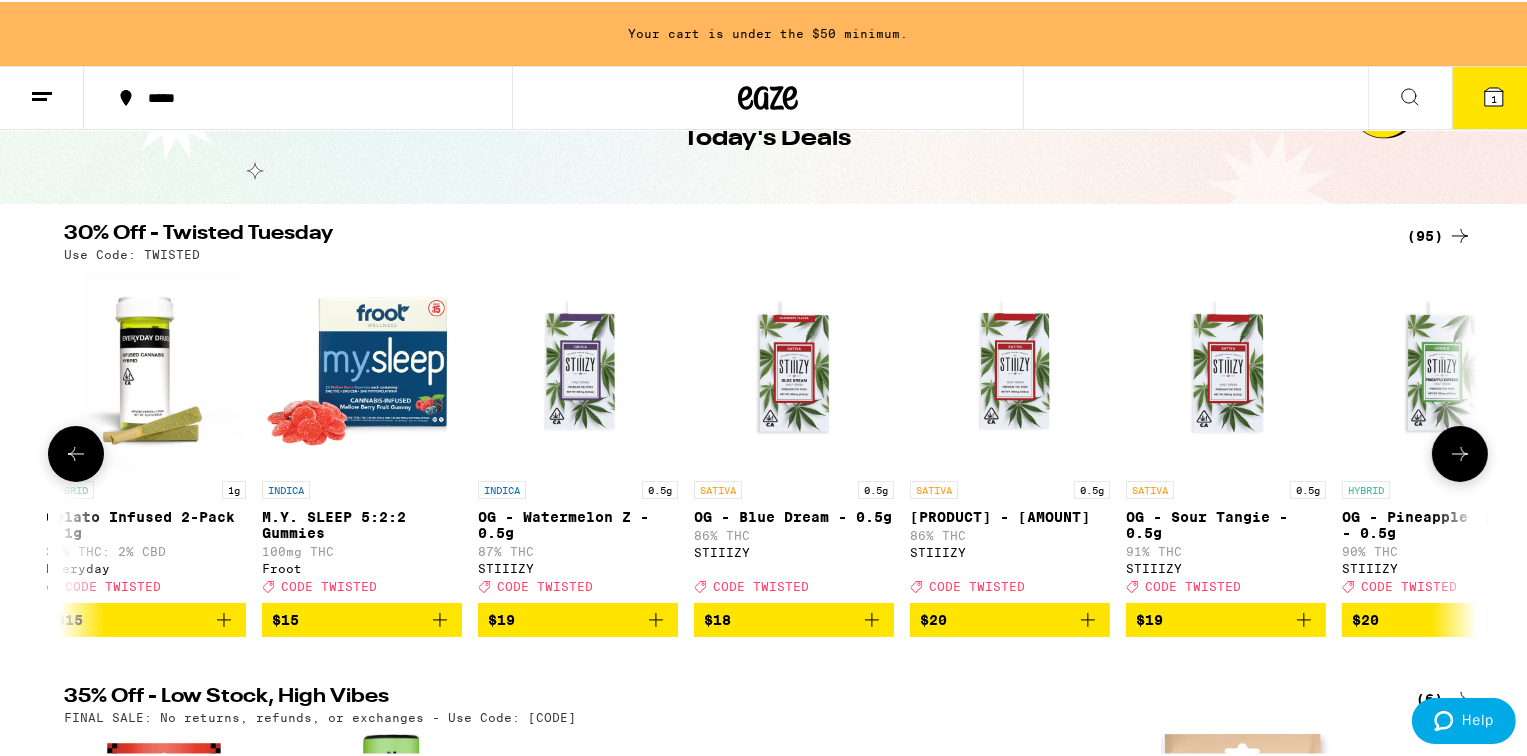 scroll, scrollTop: 0, scrollLeft: 4555, axis: horizontal 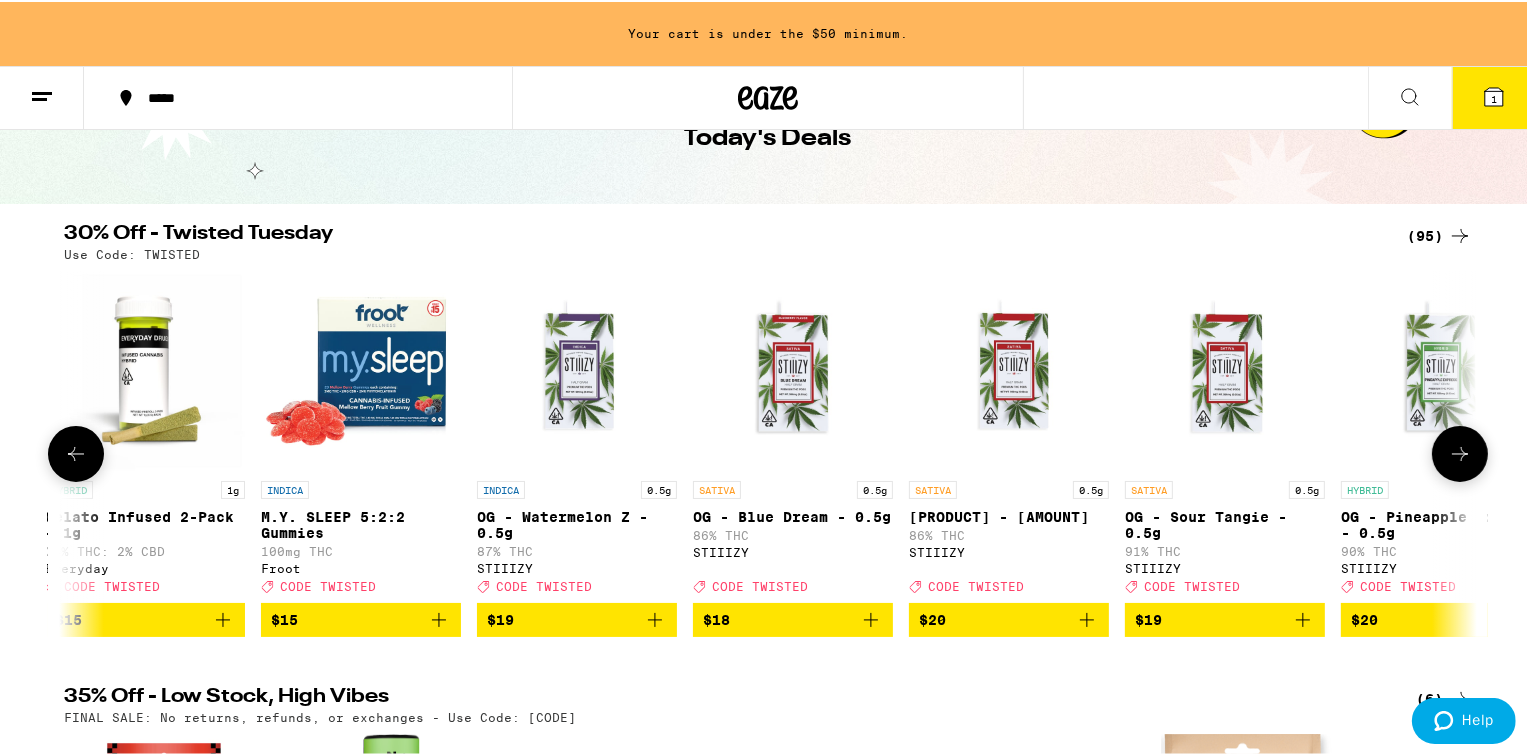 click on "OG - Orange Sunset - 0.5g" at bounding box center [1009, 515] 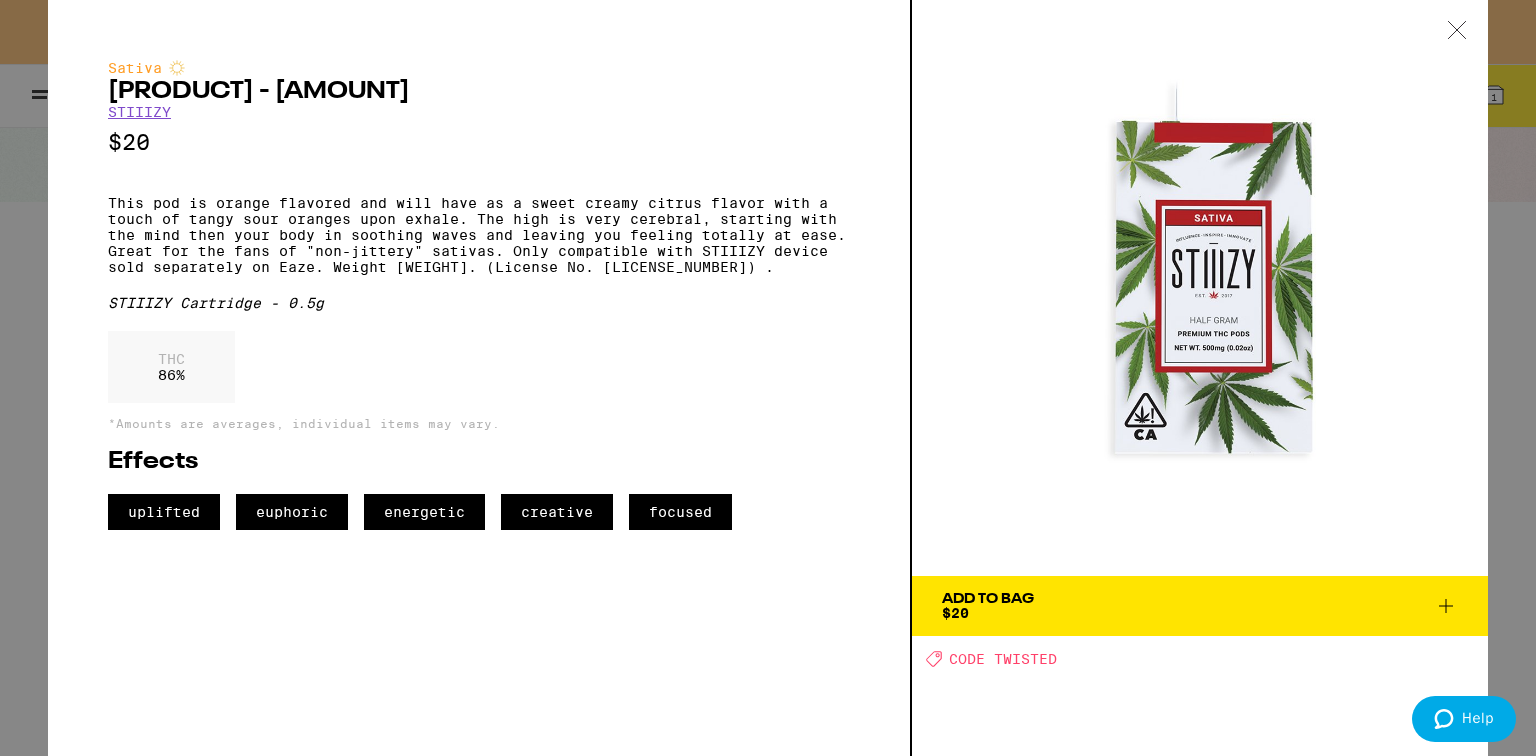 click at bounding box center [1200, 288] 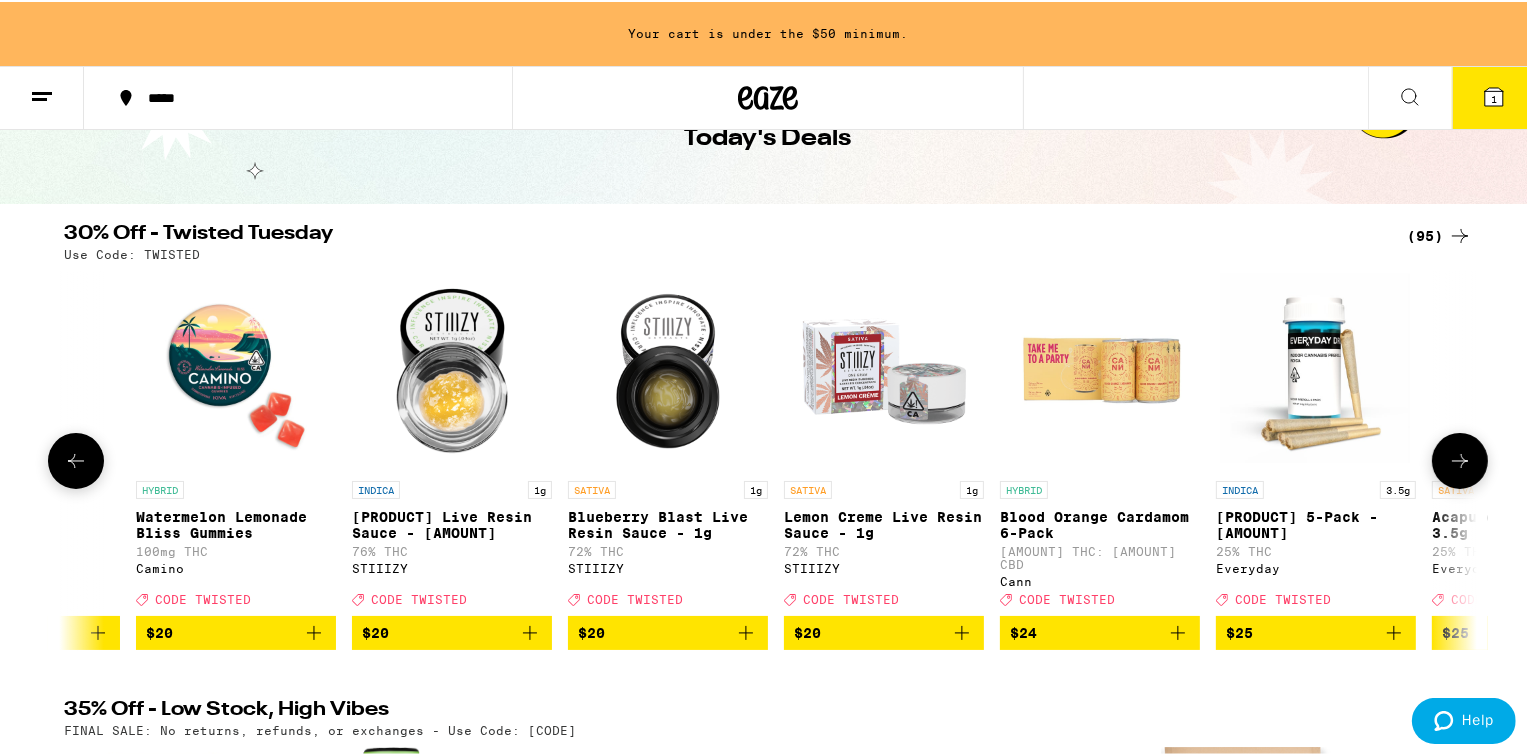 scroll, scrollTop: 0, scrollLeft: 7488, axis: horizontal 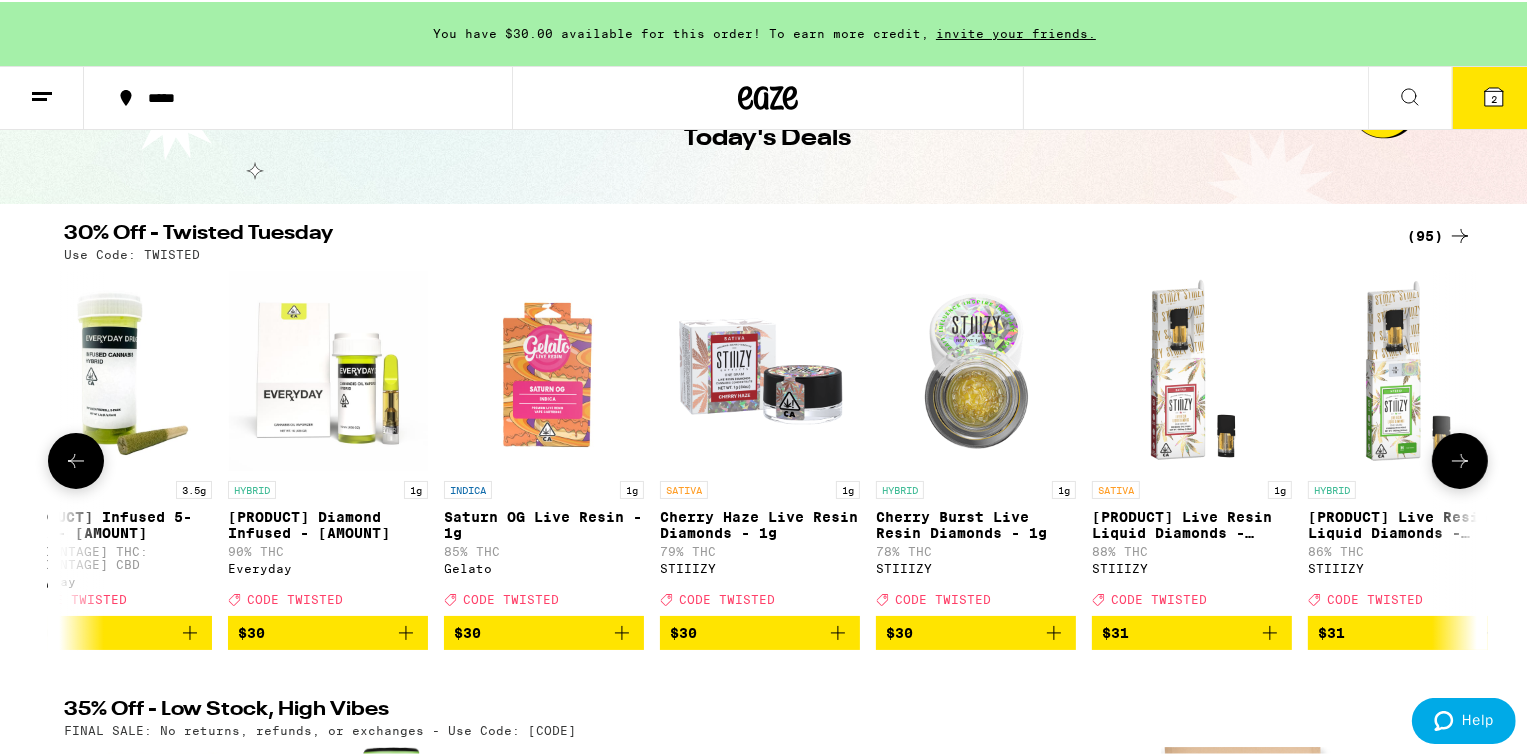 click 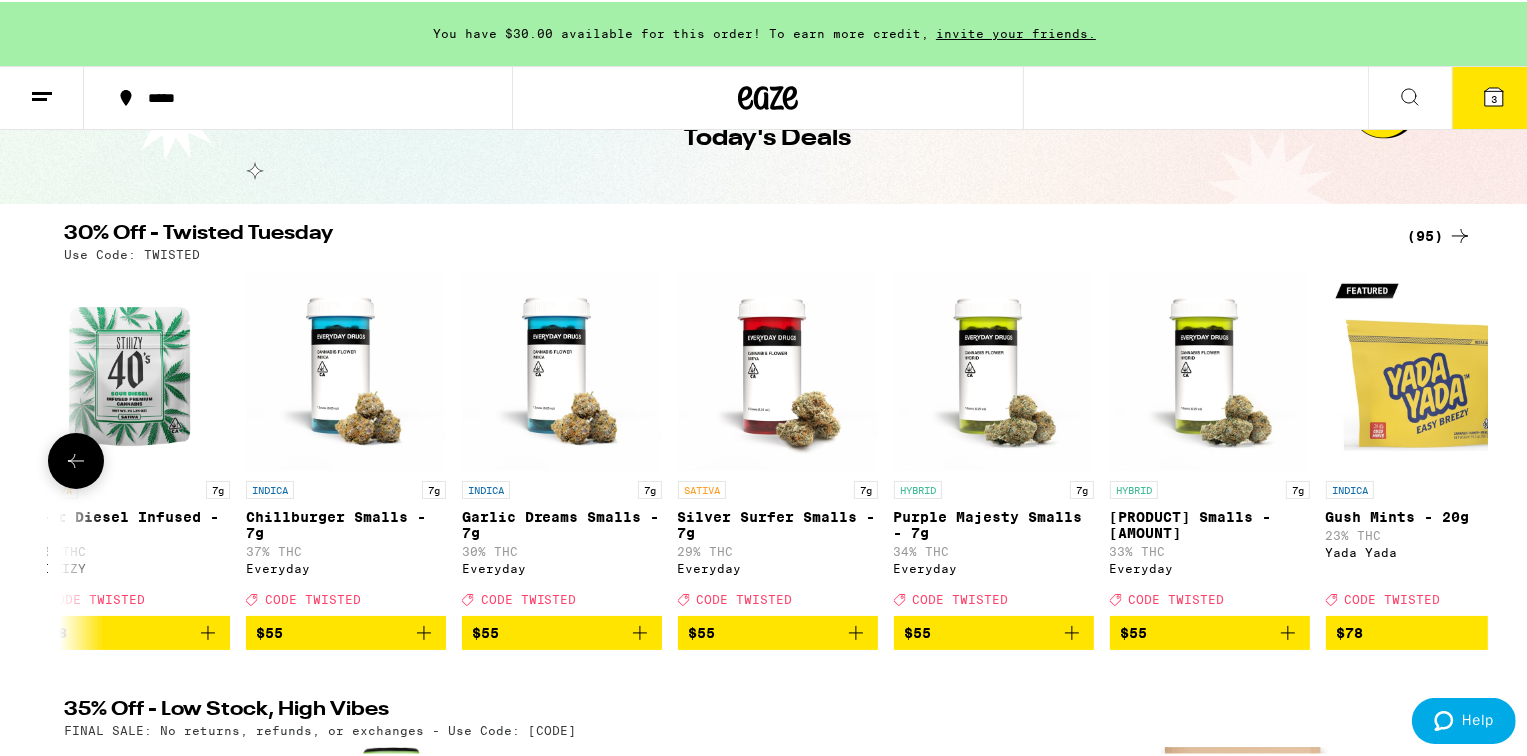 scroll, scrollTop: 0, scrollLeft: 19112, axis: horizontal 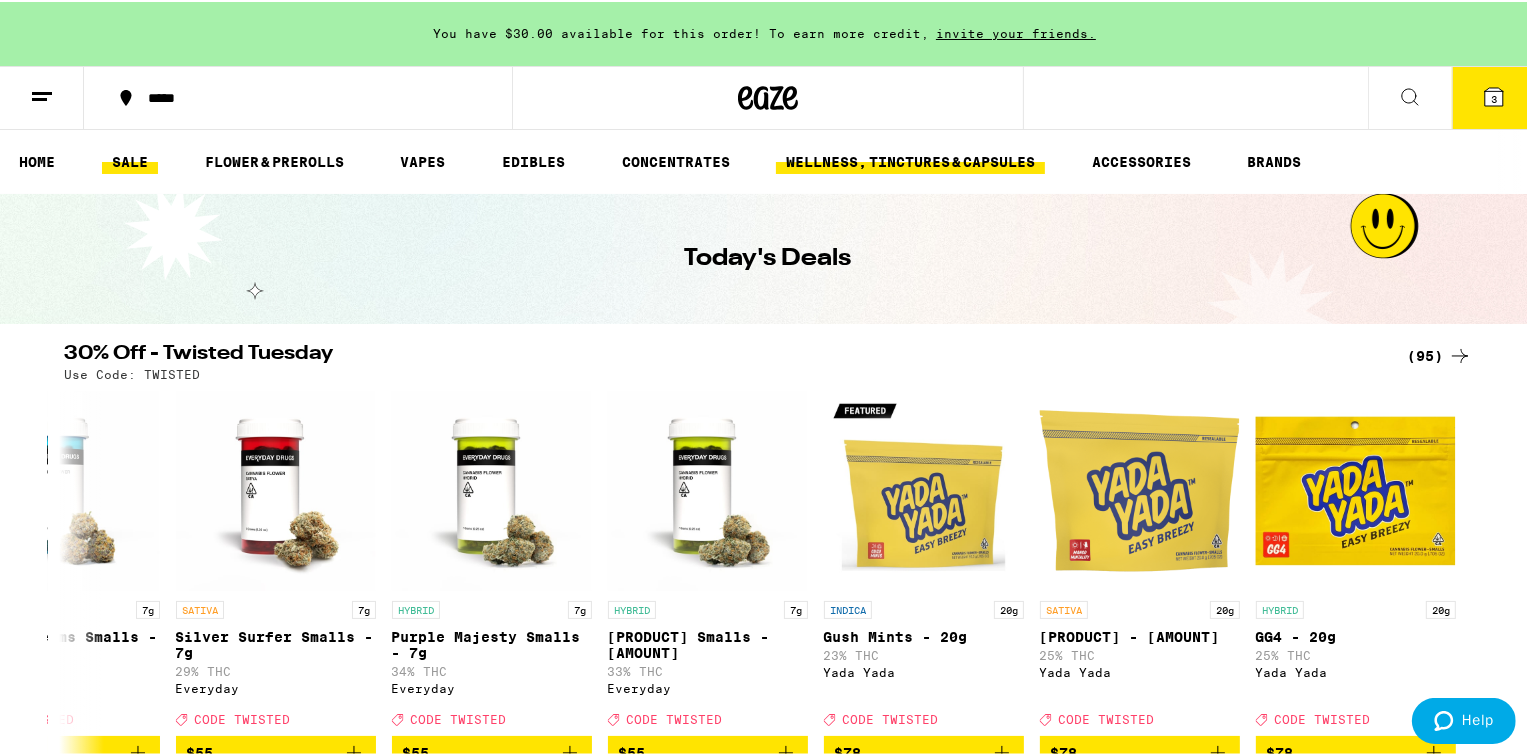 click on "WELLNESS, TINCTURES & CAPSULES" at bounding box center (910, 160) 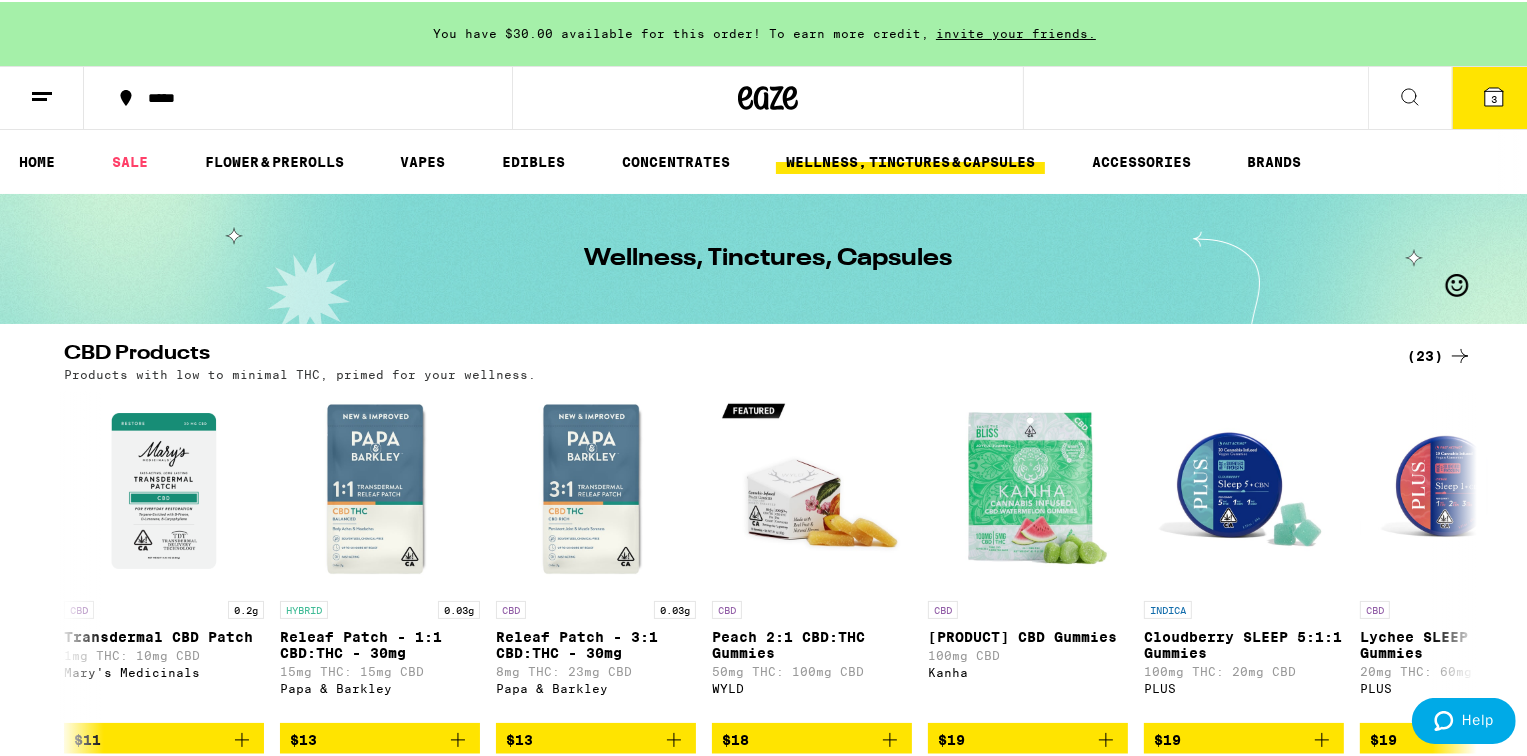 click on "WELLNESS, TINCTURES & CAPSULES" at bounding box center (910, 160) 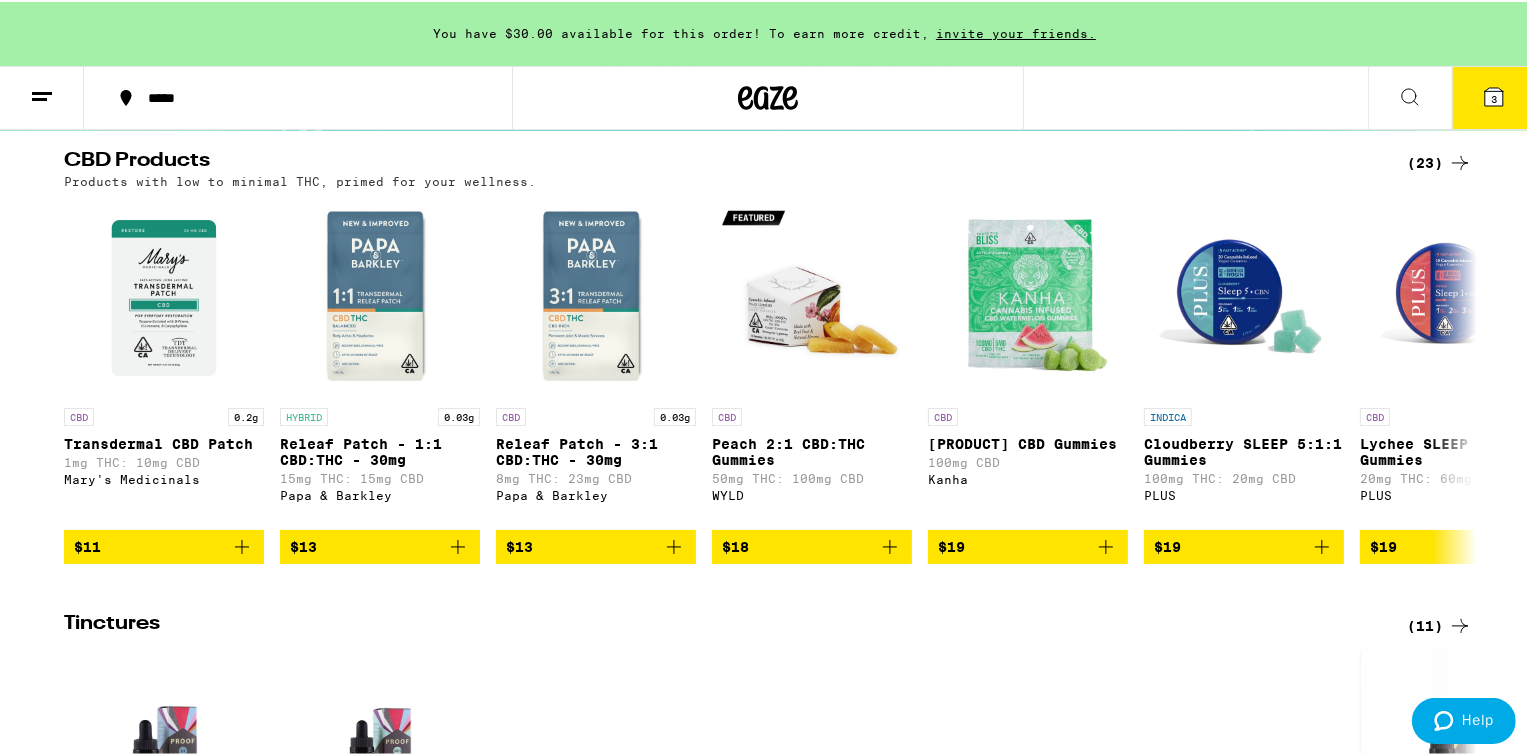 scroll, scrollTop: 0, scrollLeft: 0, axis: both 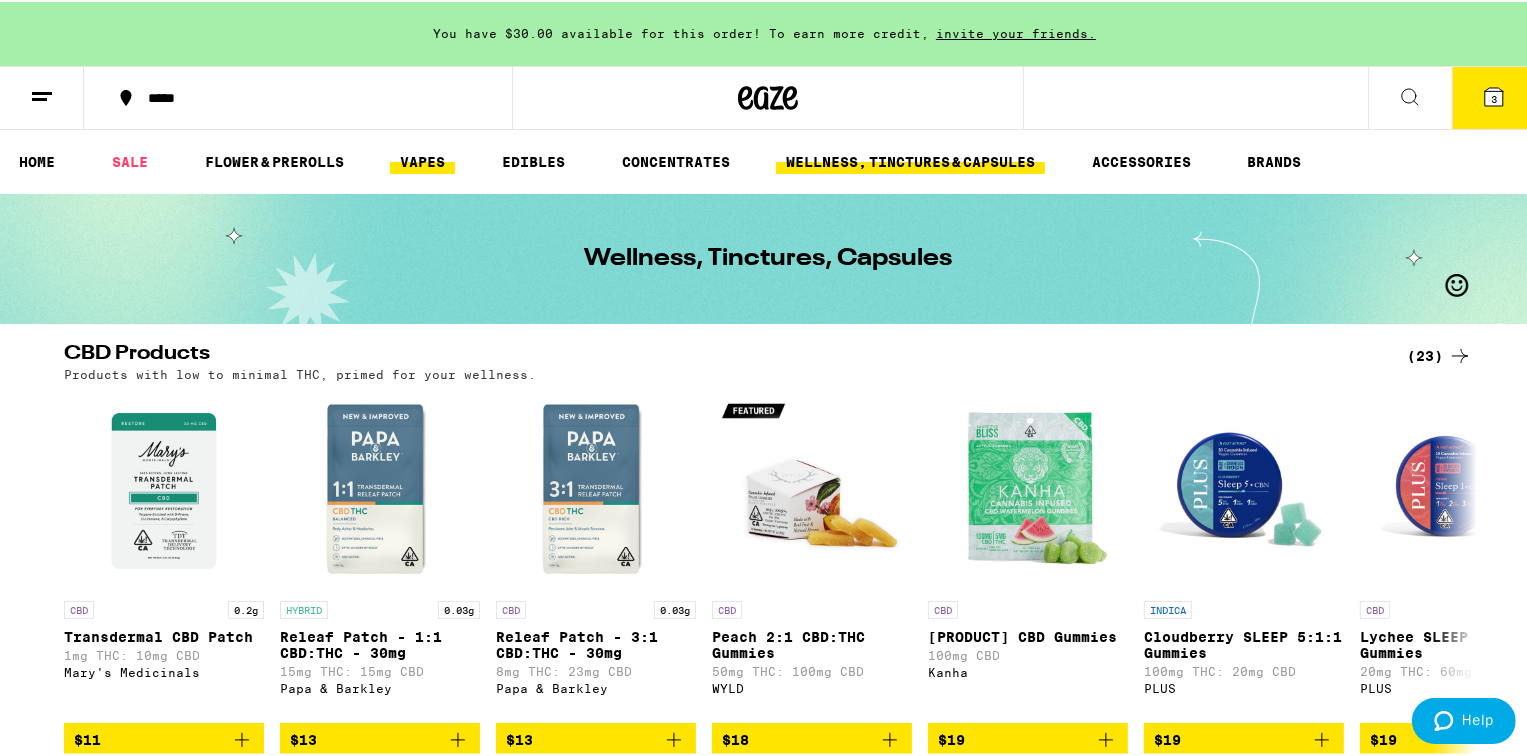 click on "VAPES" at bounding box center (422, 160) 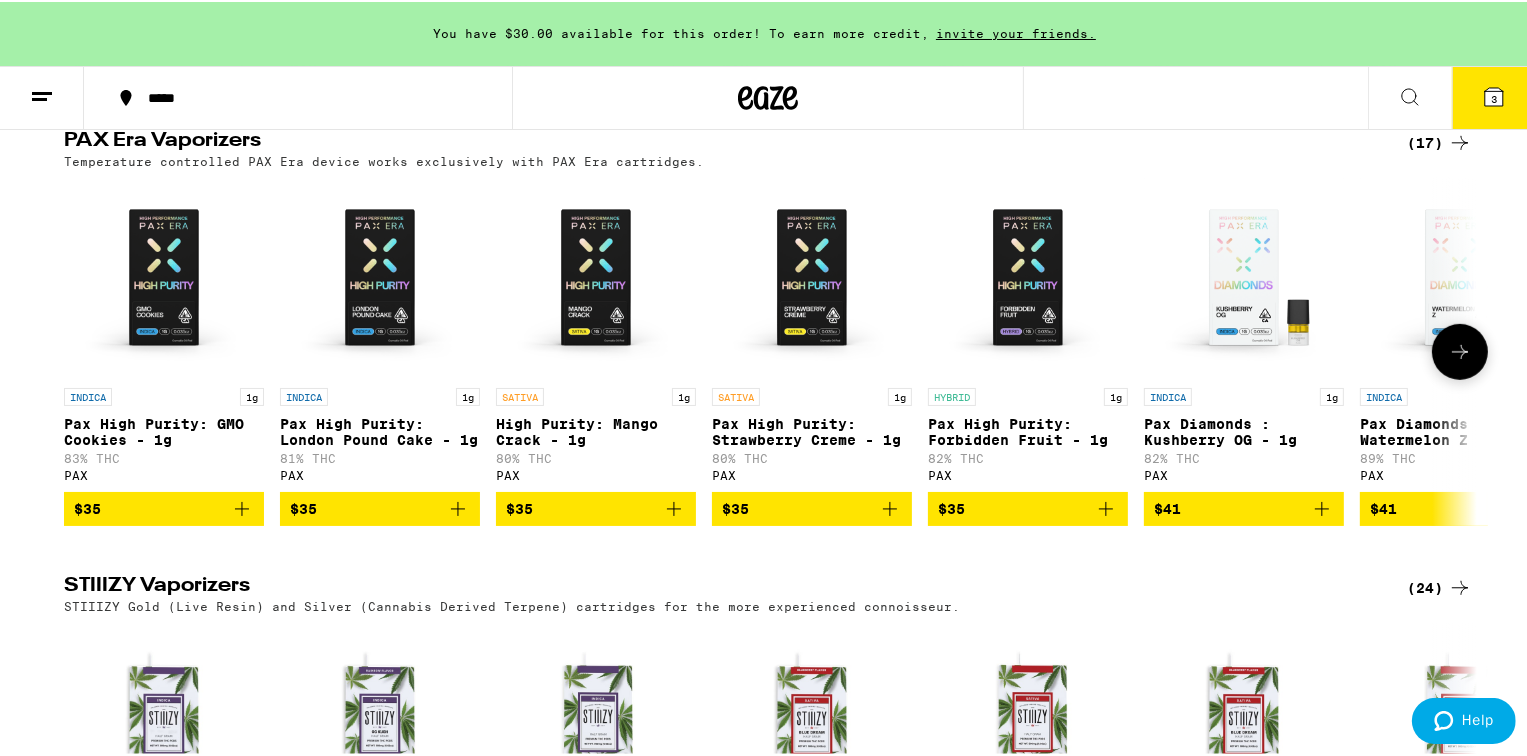 scroll, scrollTop: 1096, scrollLeft: 0, axis: vertical 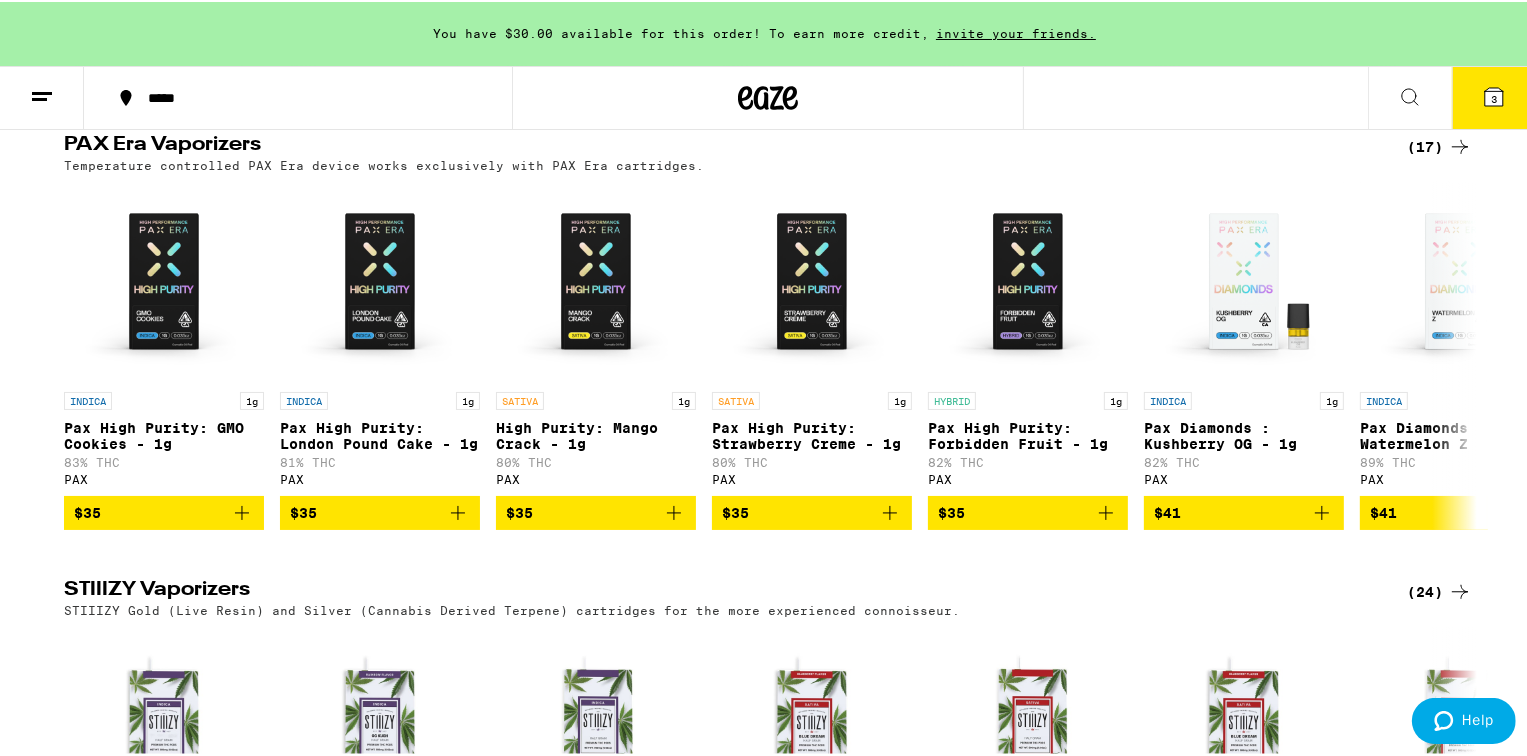 click on "(17)" at bounding box center (1439, 145) 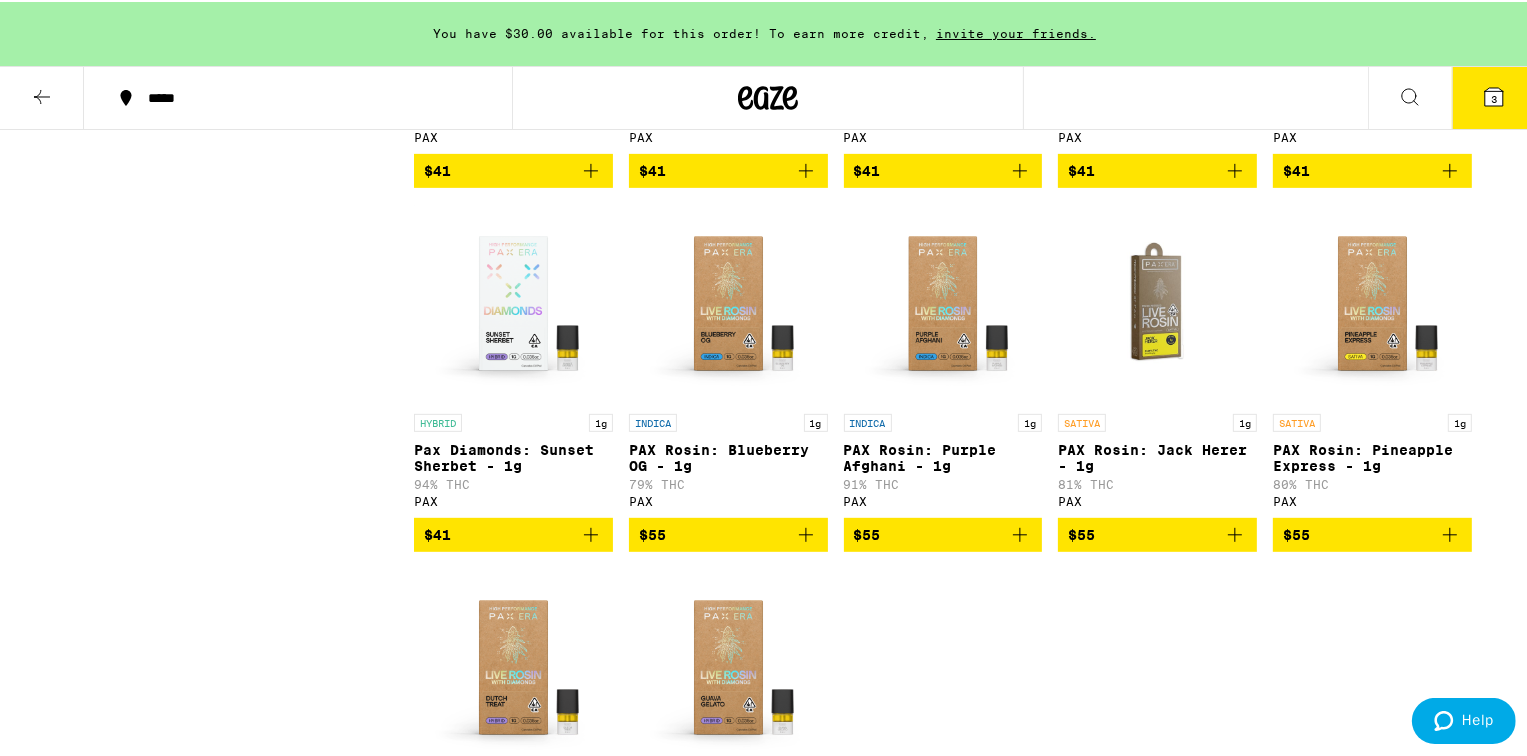 scroll, scrollTop: 844, scrollLeft: 0, axis: vertical 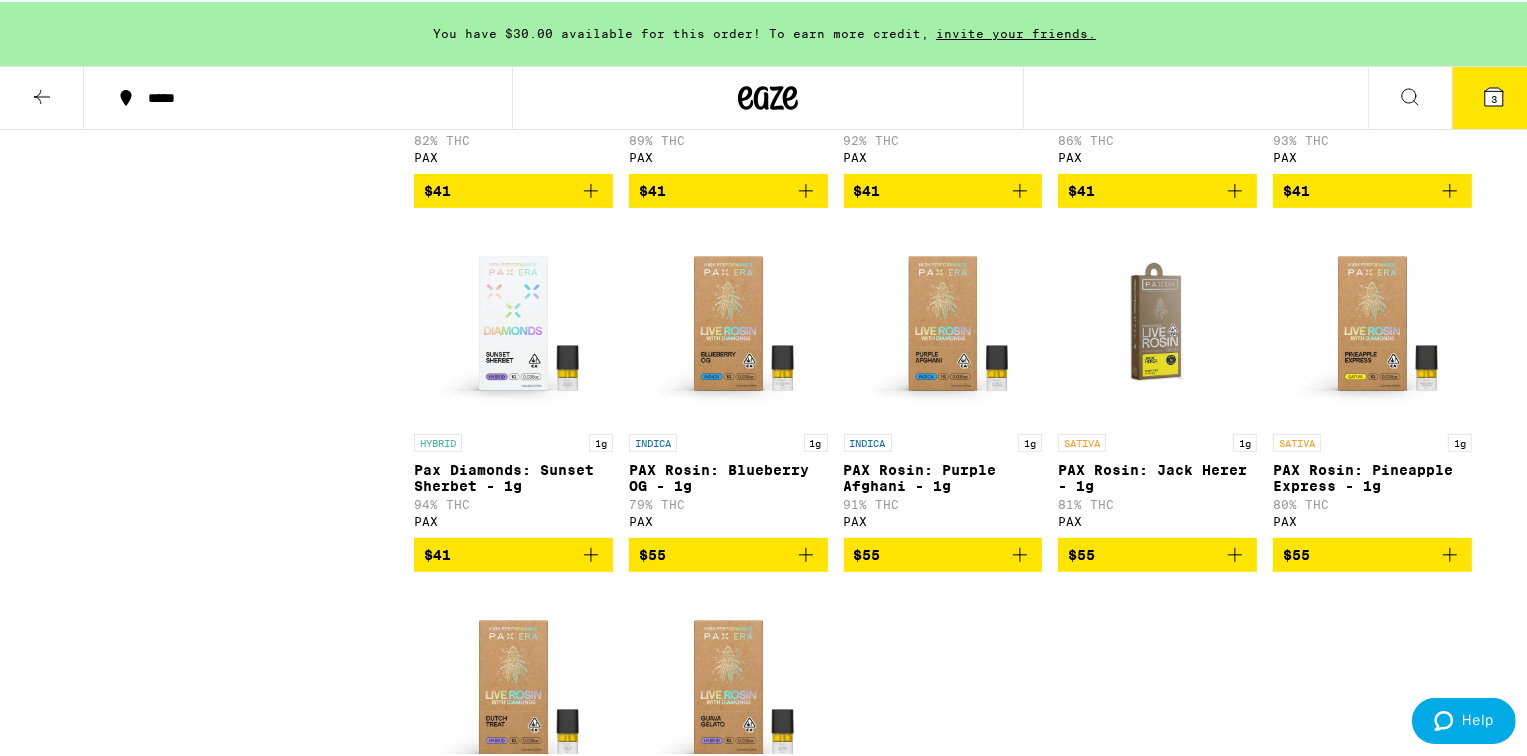 click 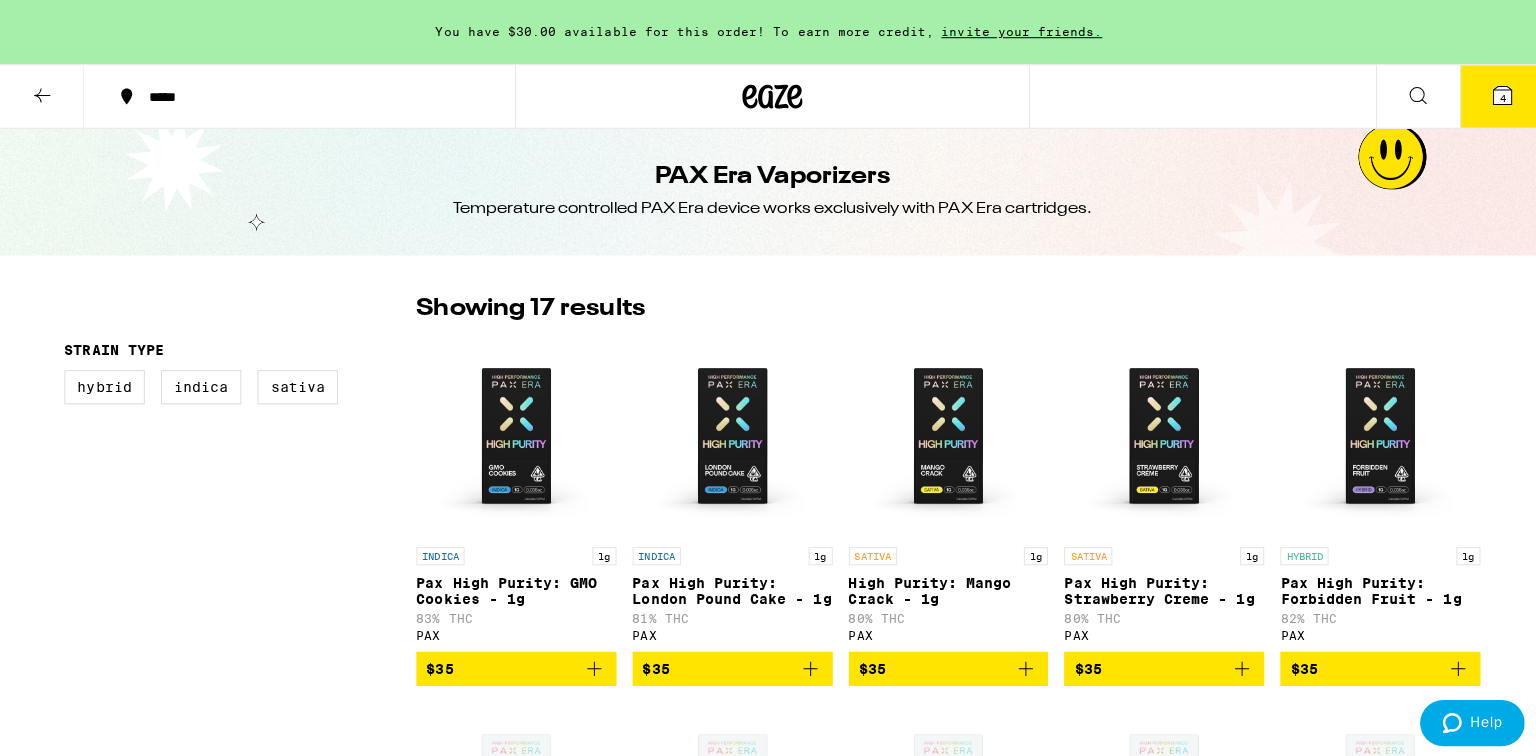 scroll, scrollTop: 0, scrollLeft: 0, axis: both 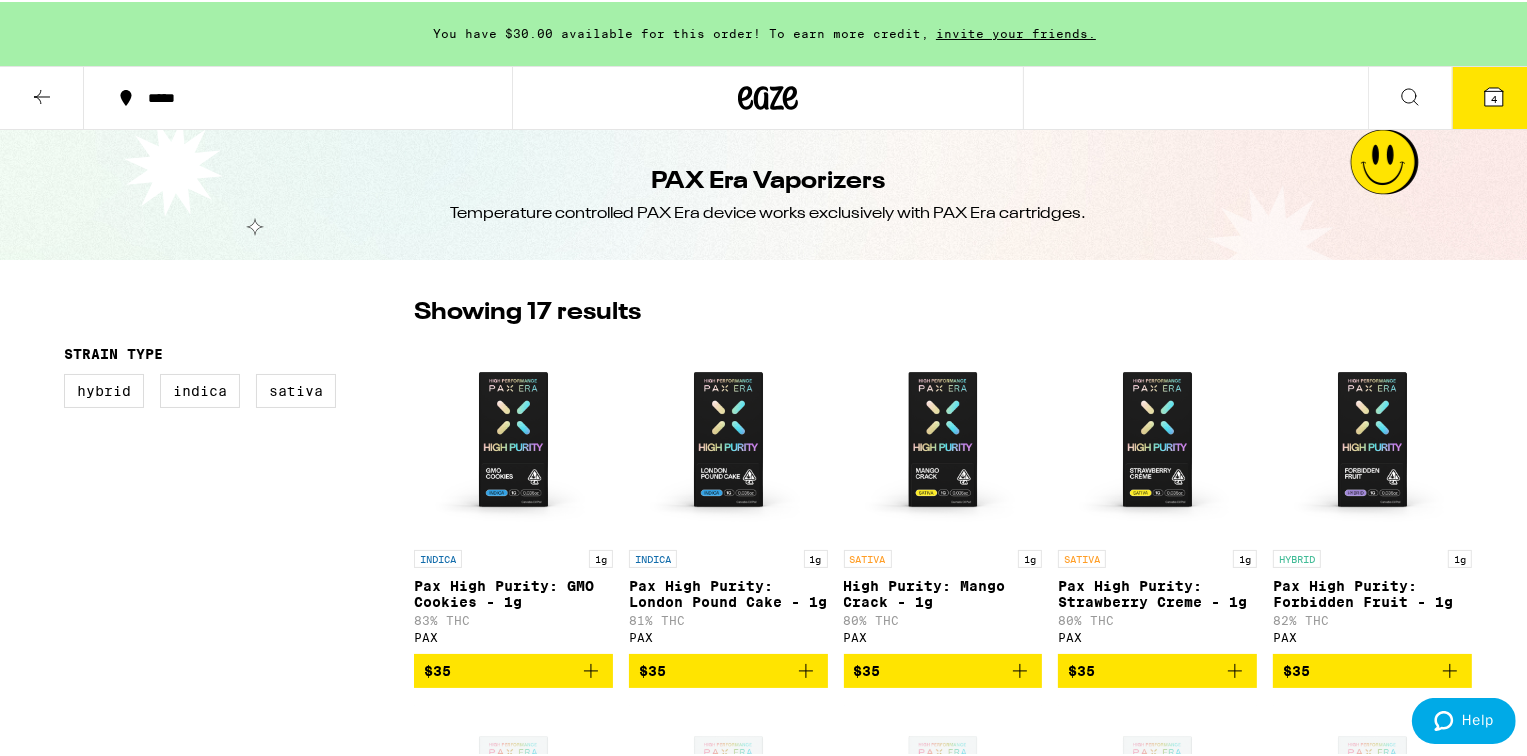 click on "4" at bounding box center (1494, 97) 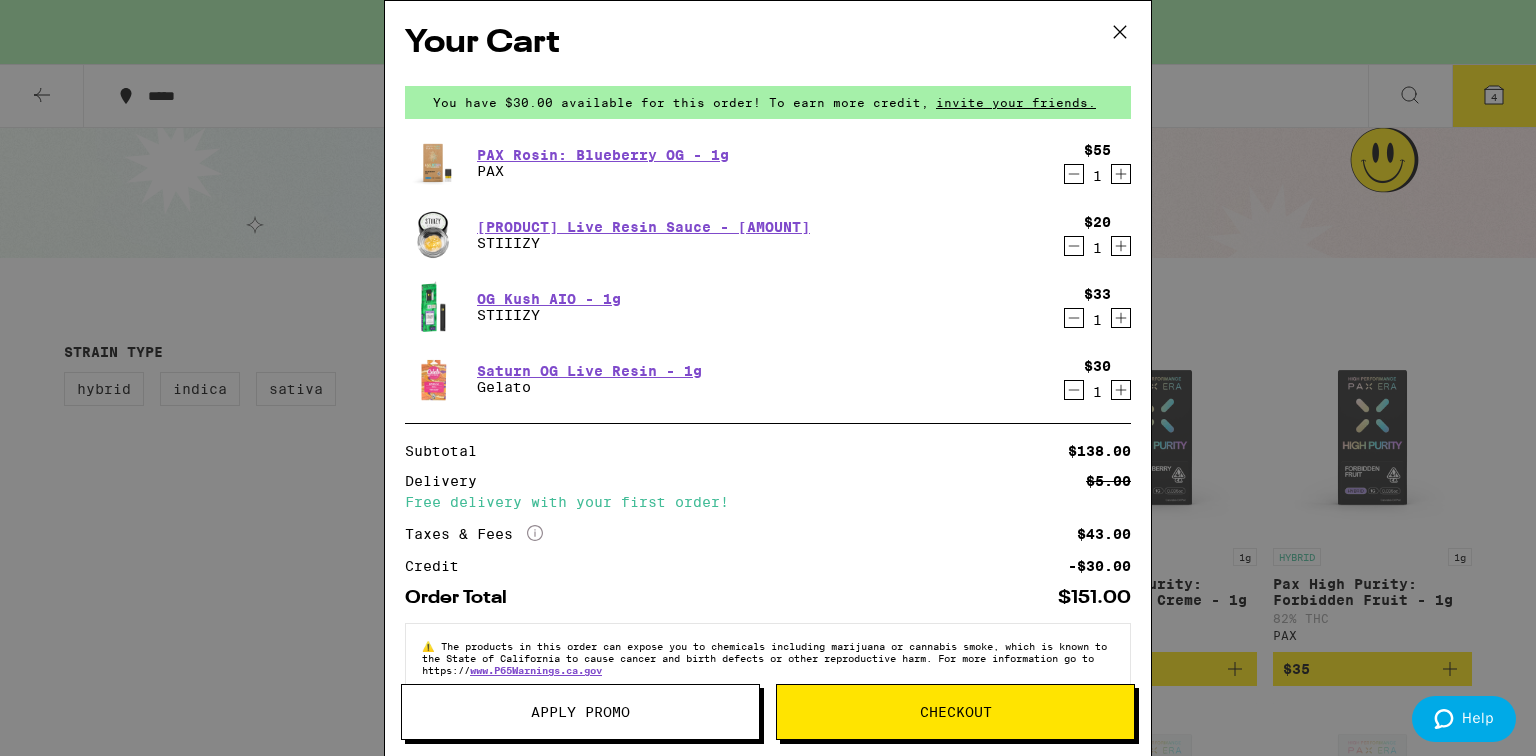 click 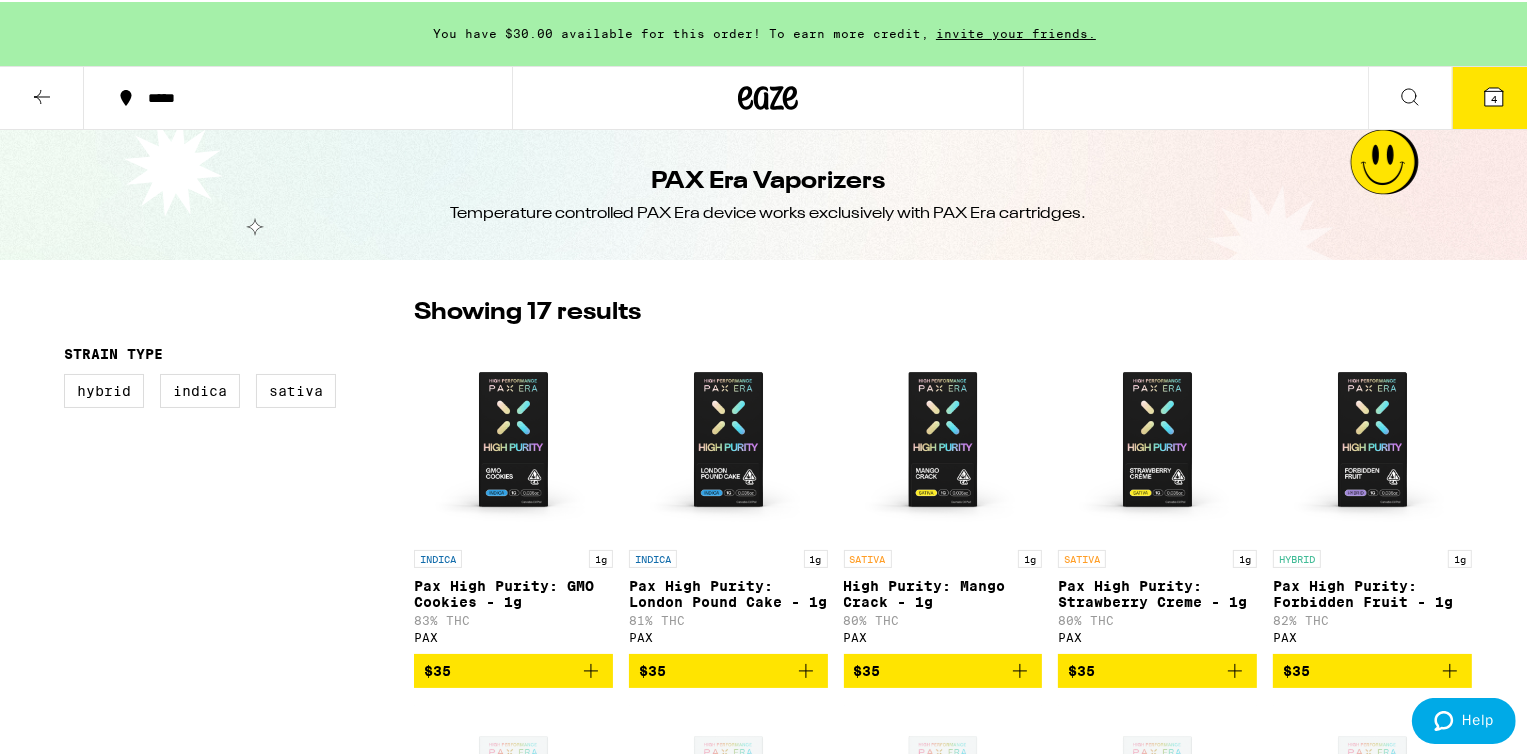 click at bounding box center [42, 96] 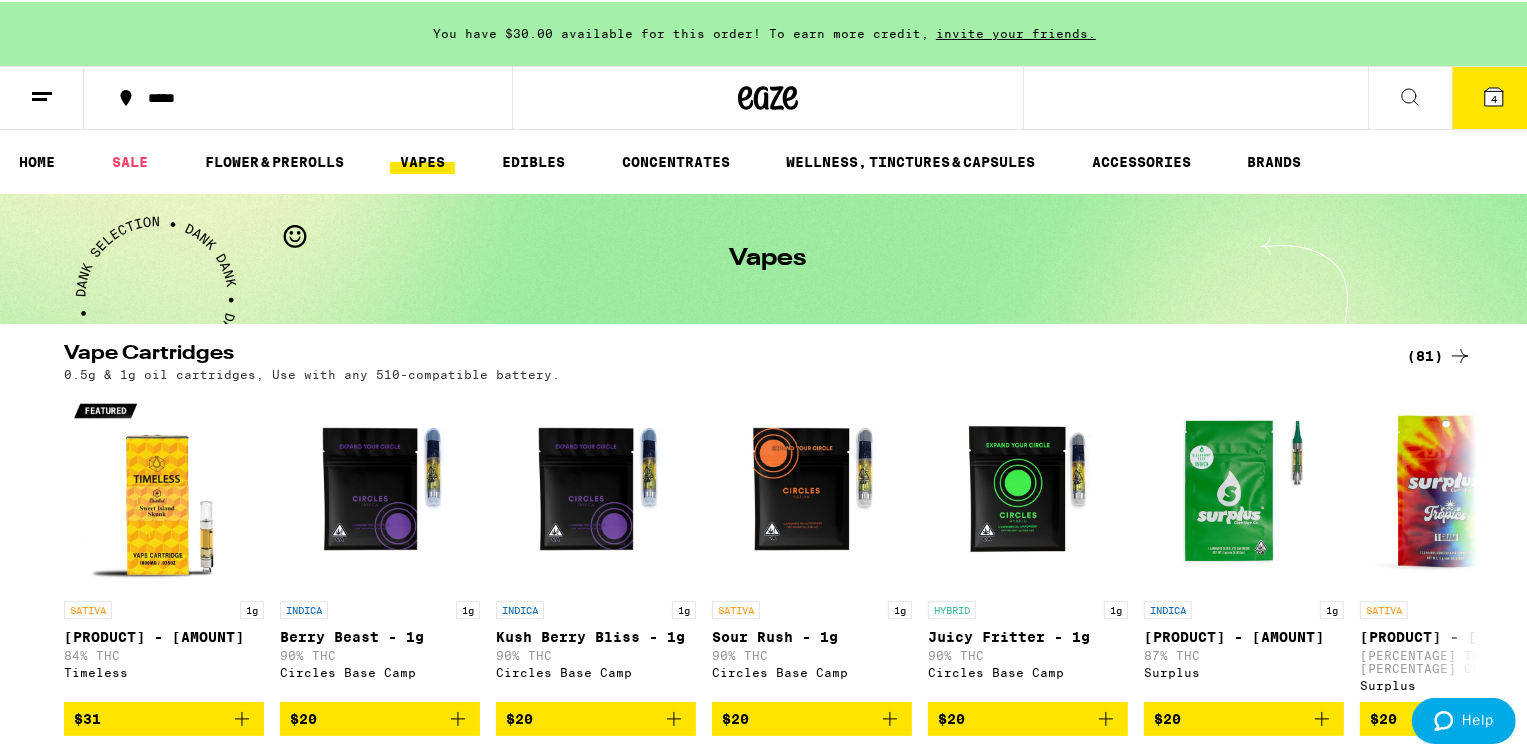 click on "4" at bounding box center (1494, 97) 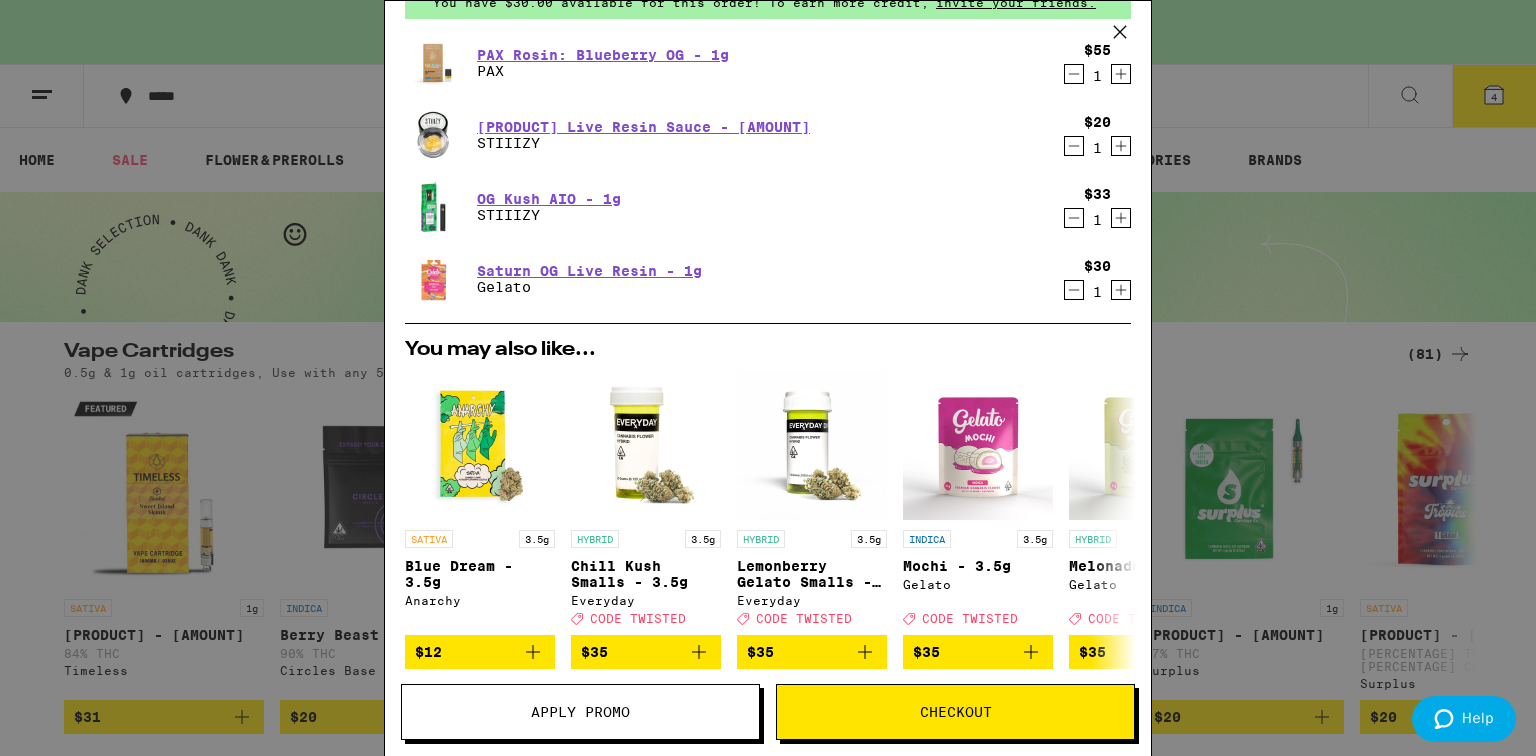 scroll, scrollTop: 0, scrollLeft: 0, axis: both 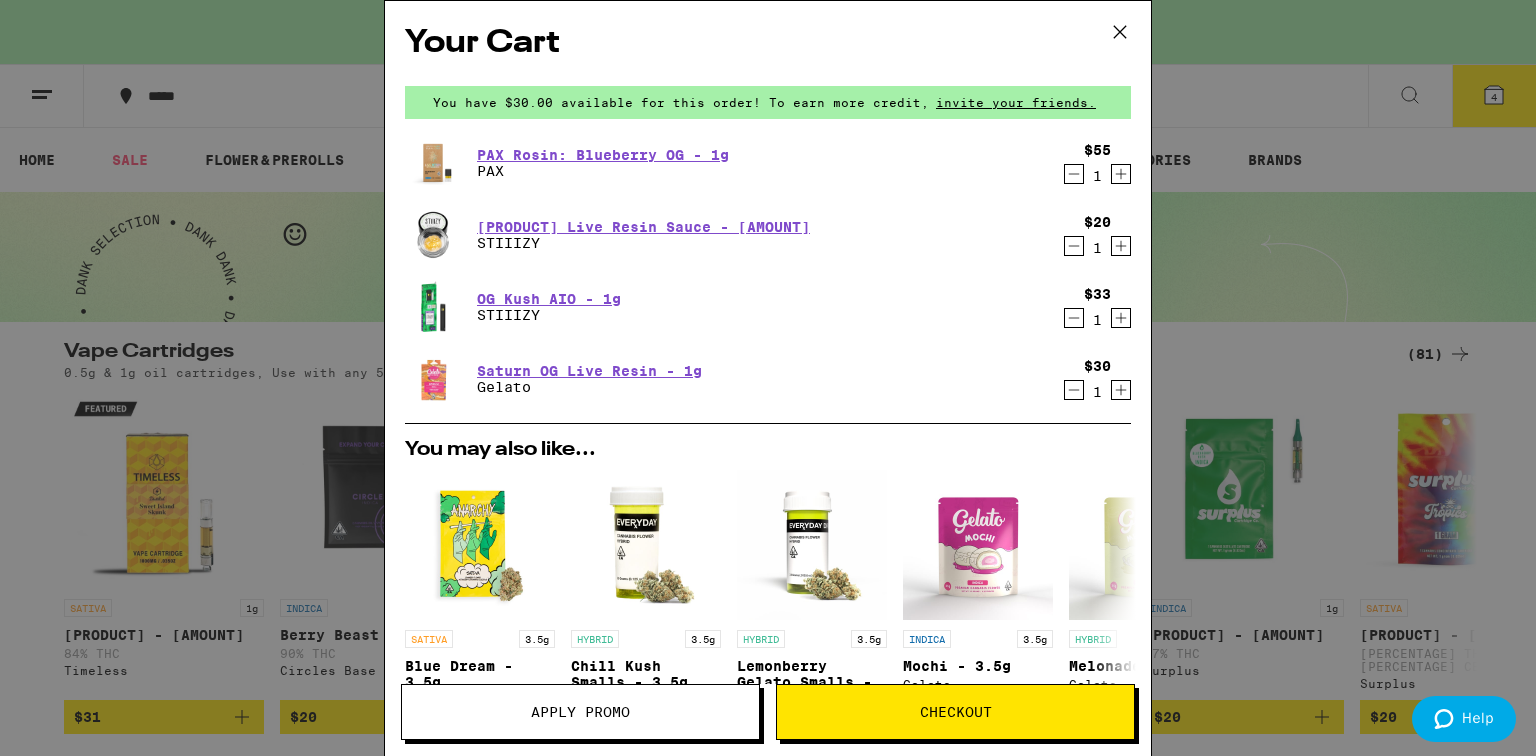 click on "Apply Promo" at bounding box center (580, 712) 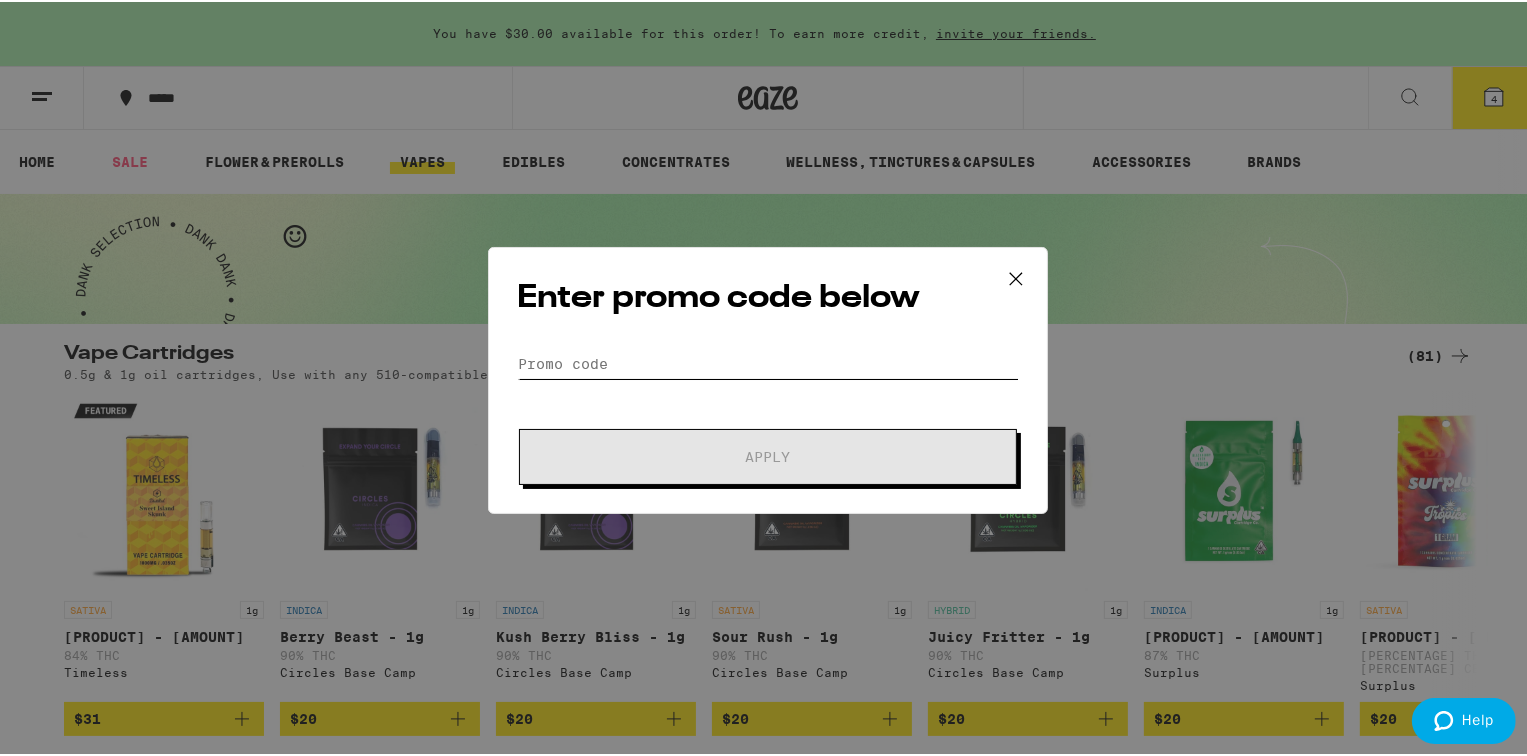 click on "Promo Code" at bounding box center [768, 362] 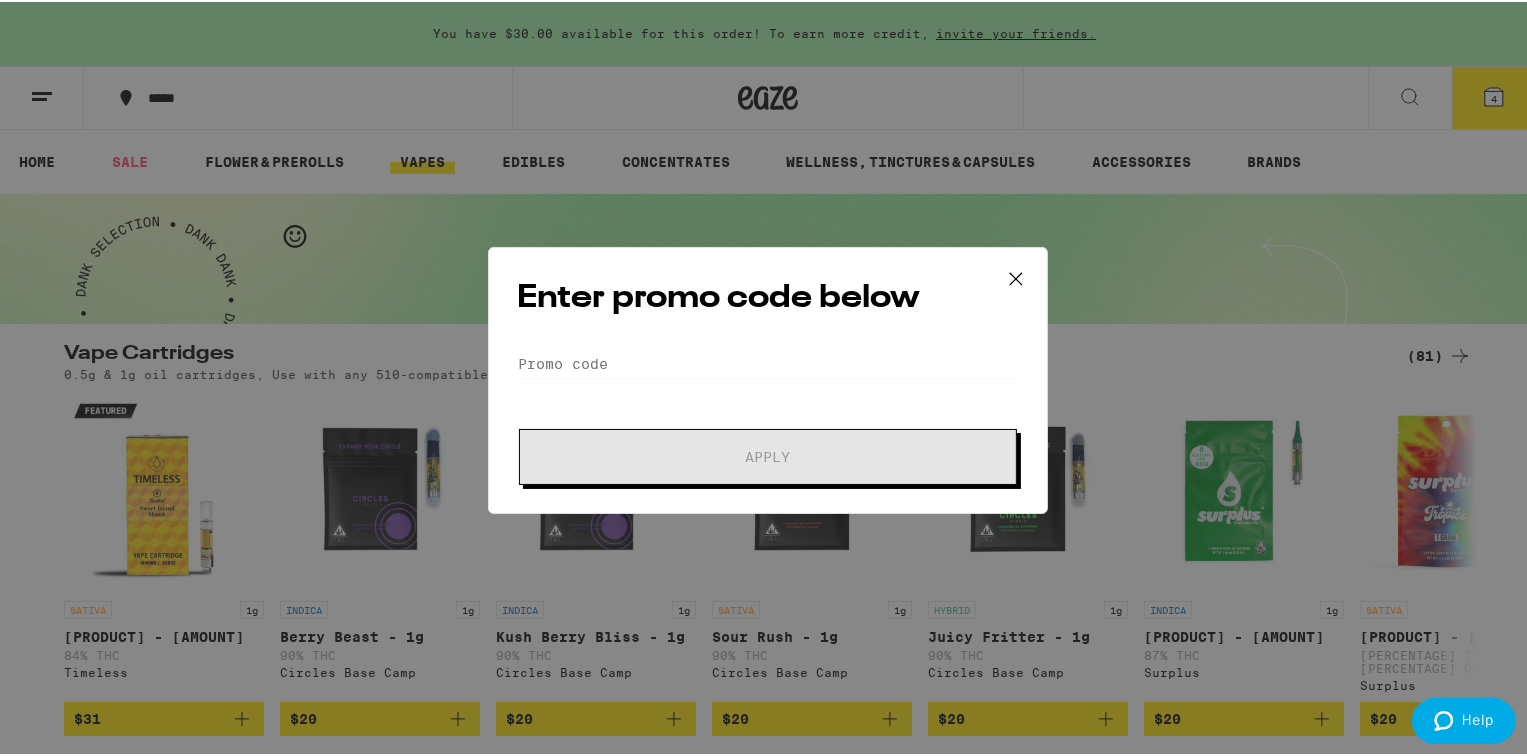 click 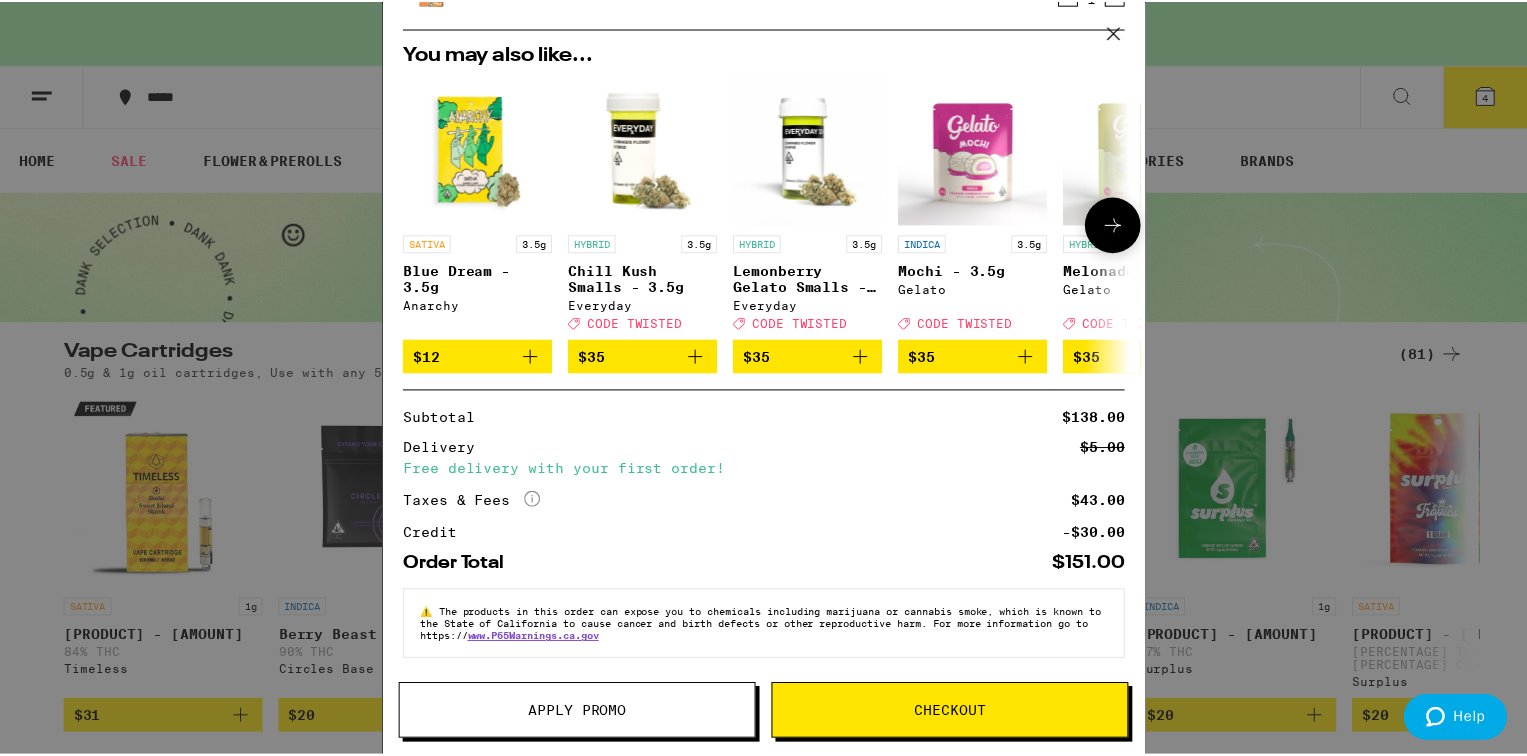 scroll, scrollTop: 407, scrollLeft: 0, axis: vertical 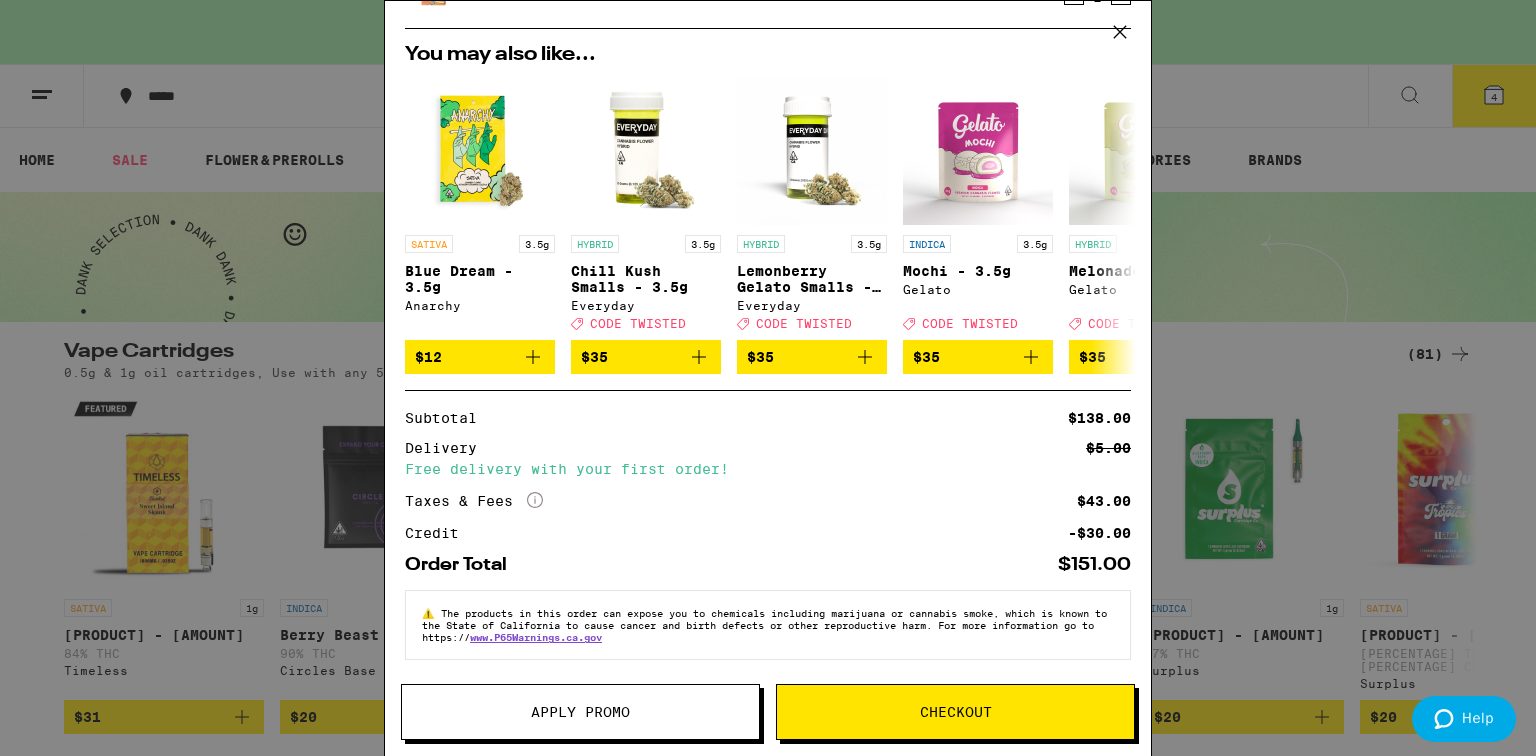 click on "Apply Promo" at bounding box center [580, 712] 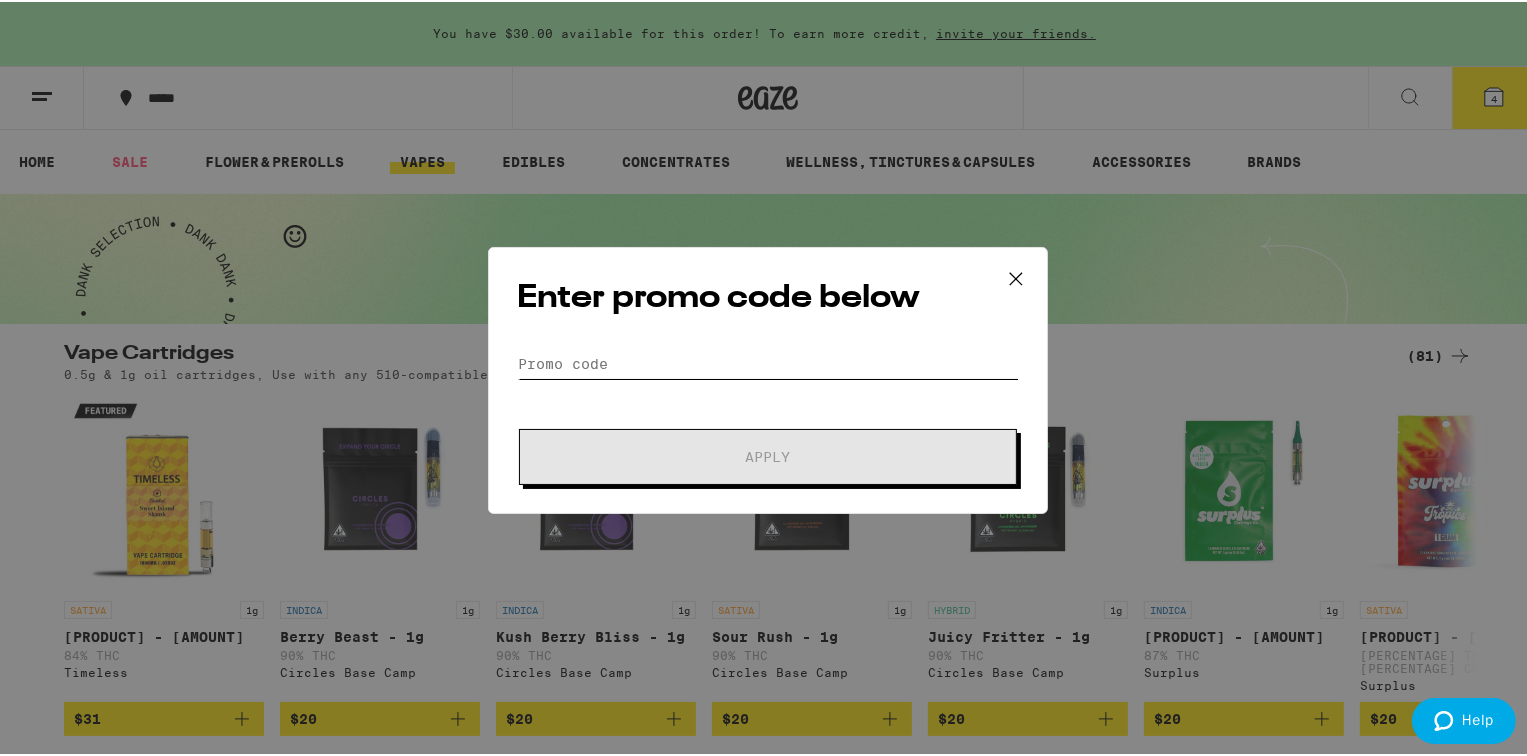 click on "Promo Code" at bounding box center [768, 362] 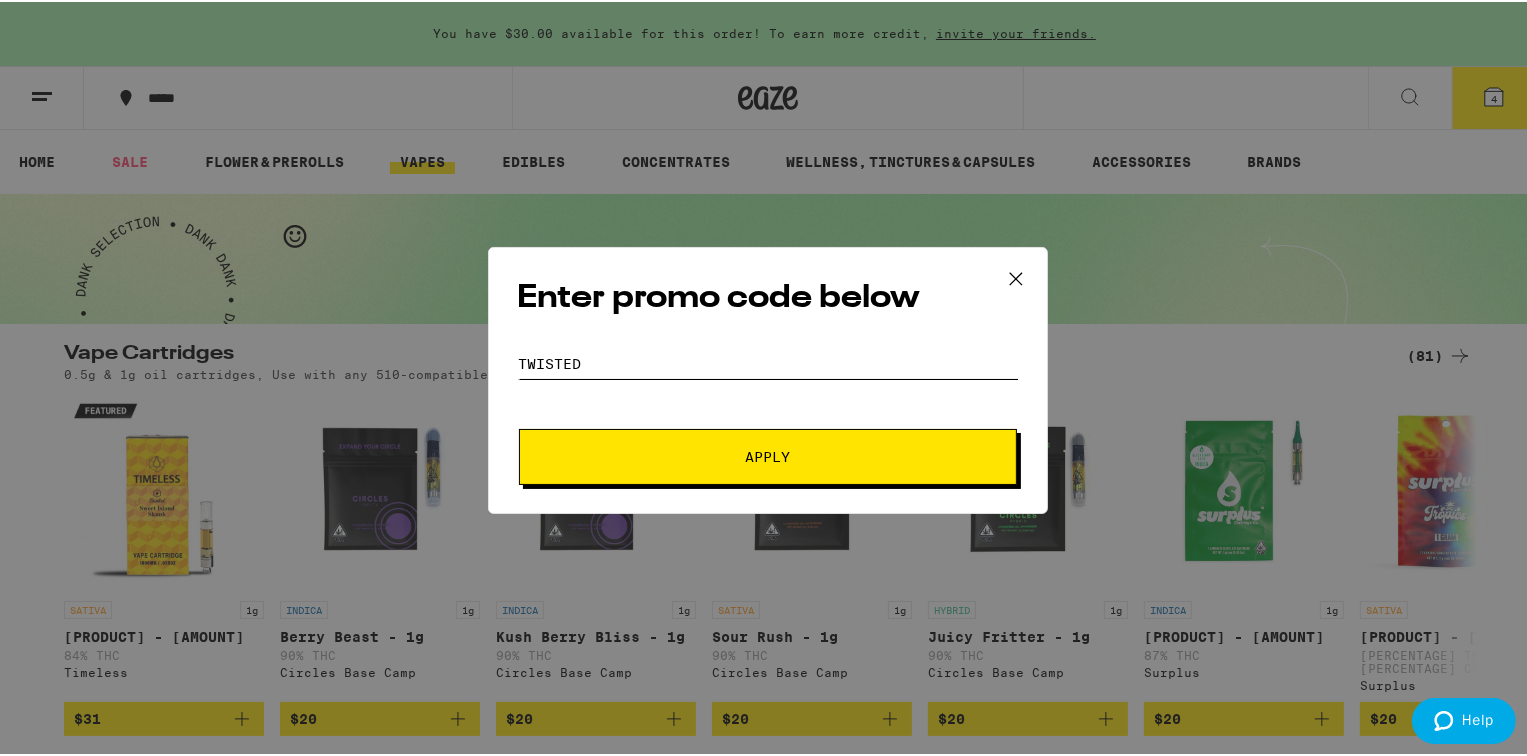 type on "twisted" 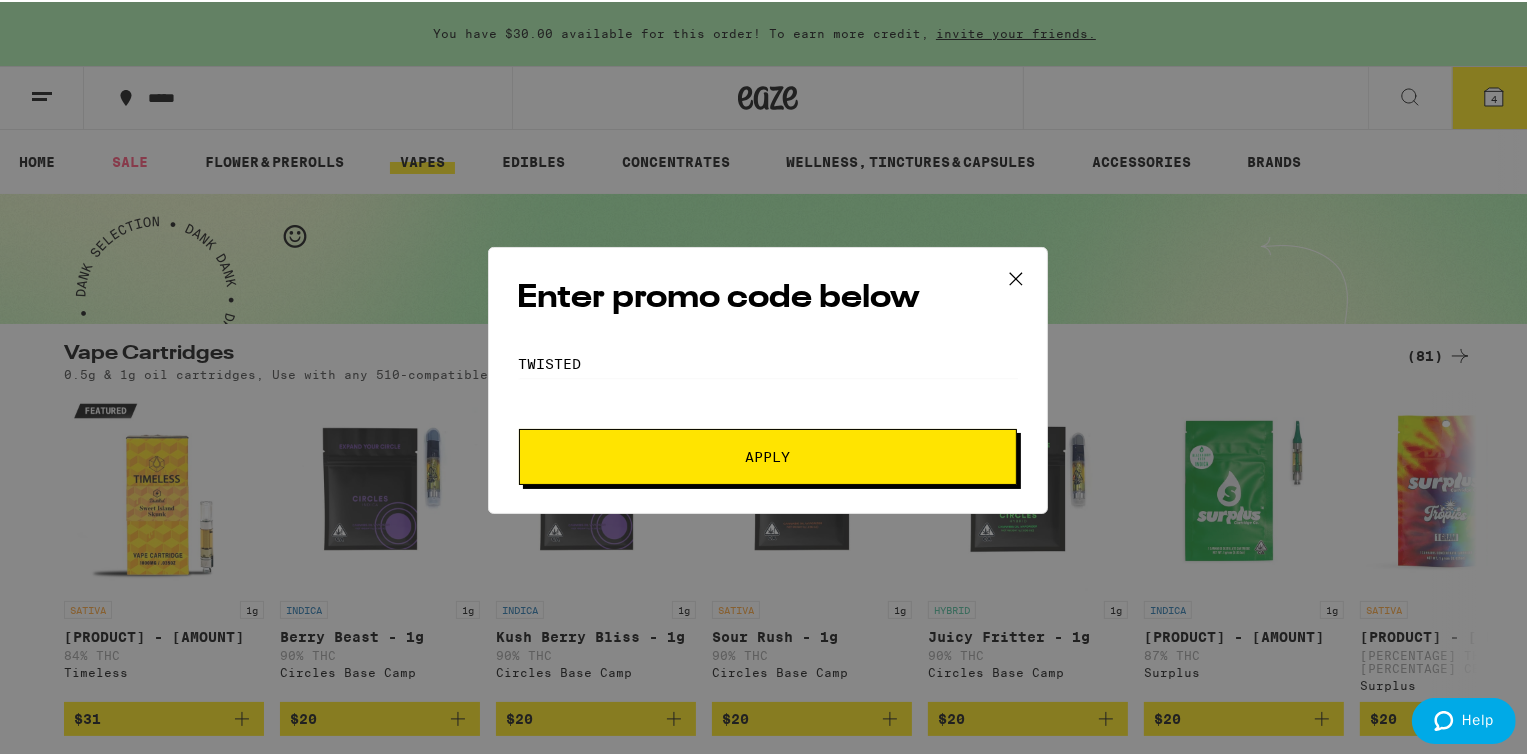 click on "Apply" at bounding box center [768, 455] 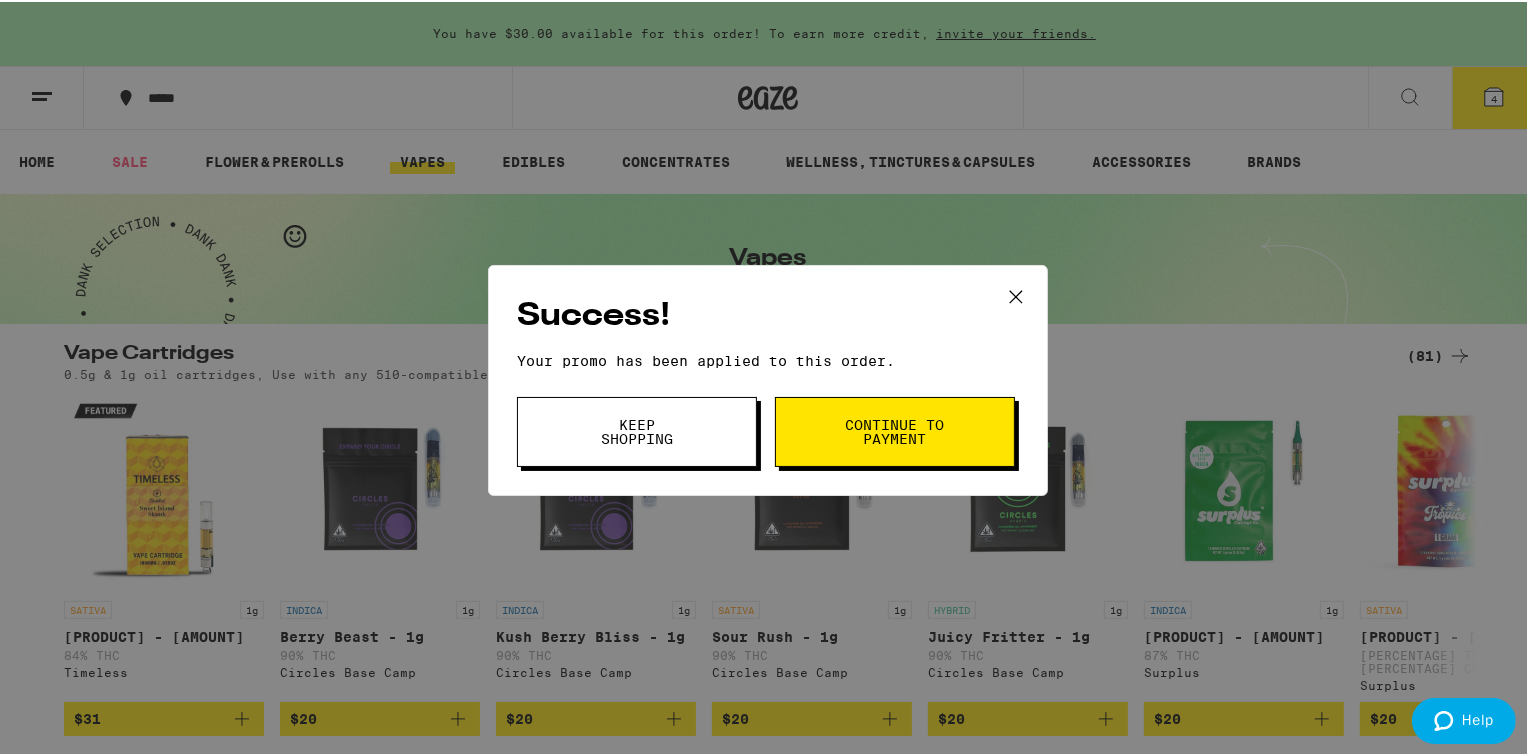 click on "Continue to payment" at bounding box center [895, 430] 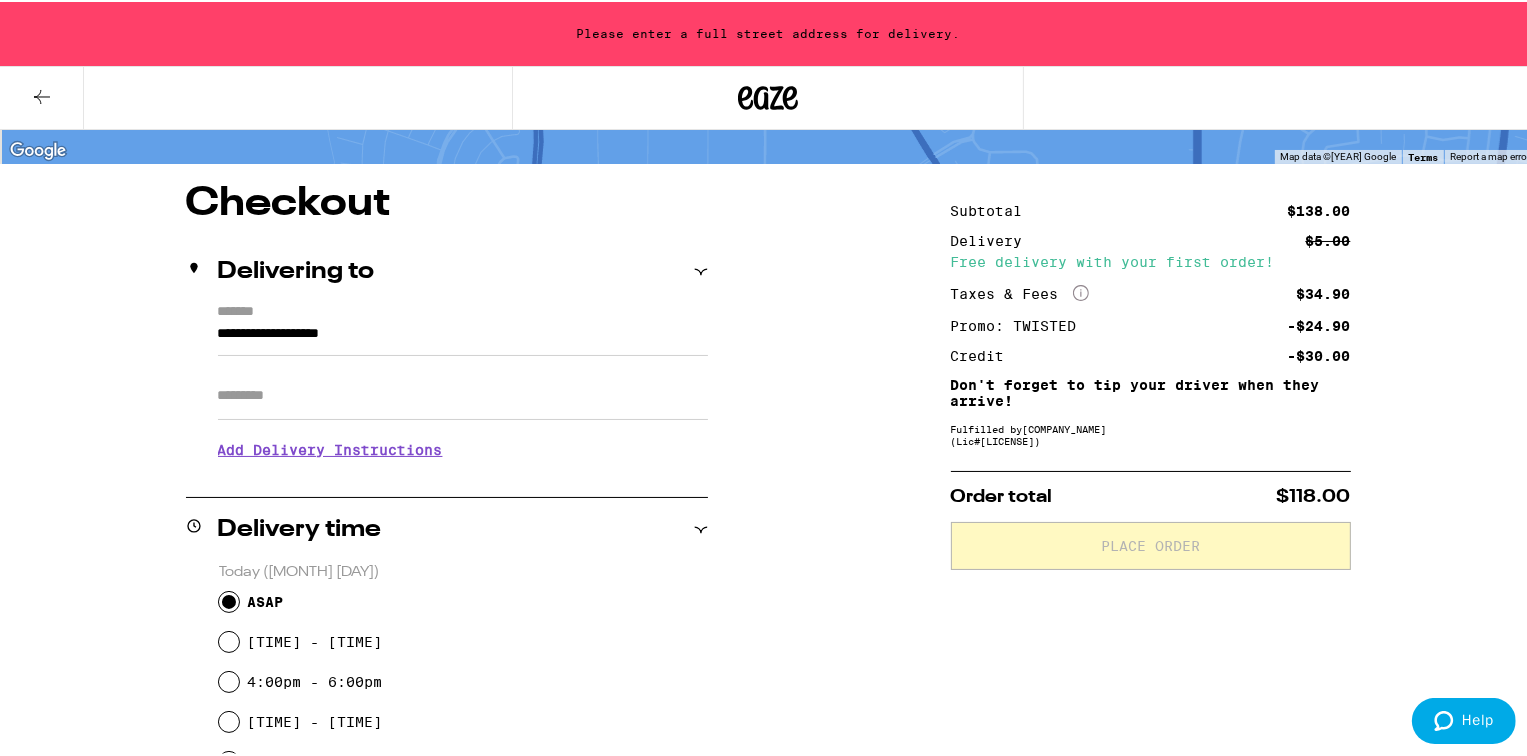 scroll, scrollTop: 126, scrollLeft: 0, axis: vertical 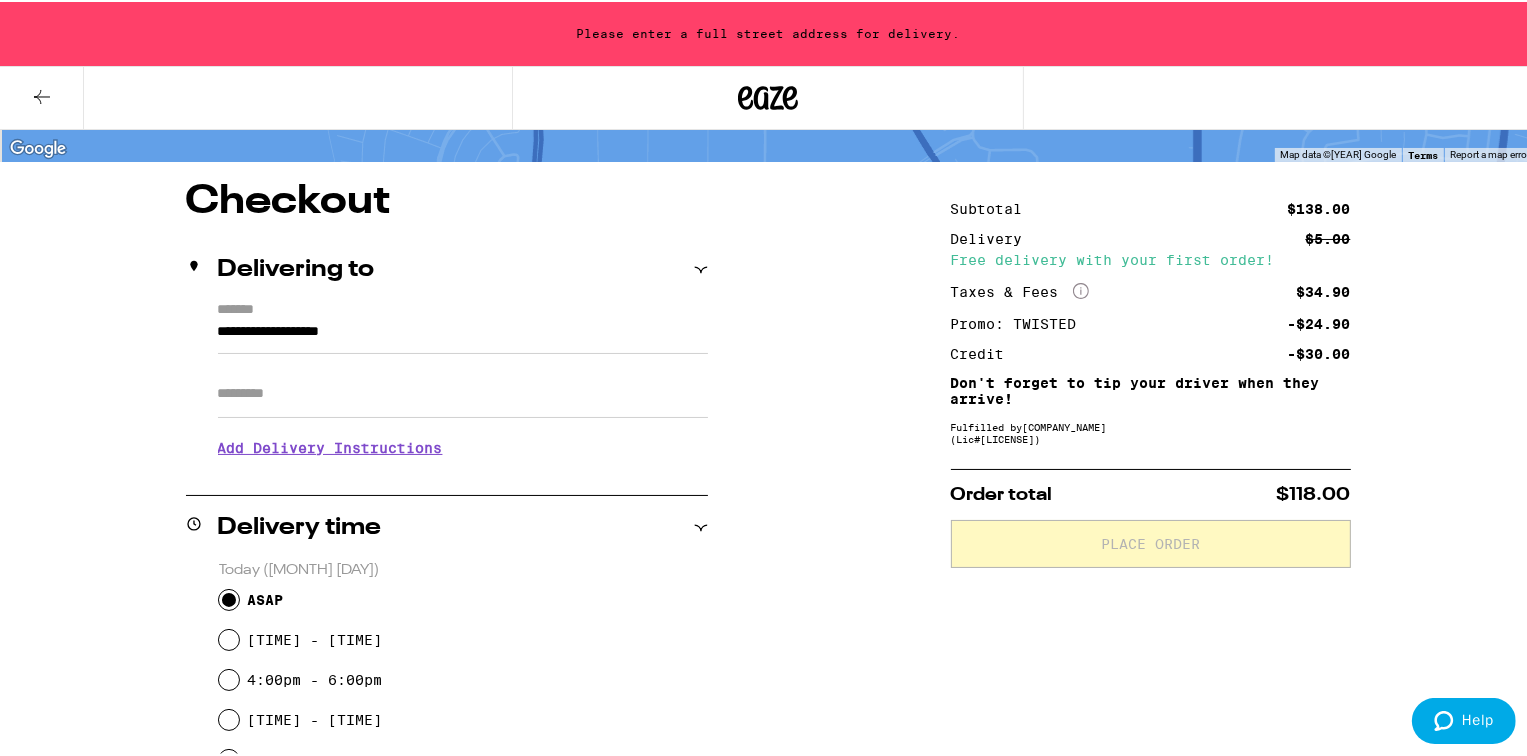 click on "**********" at bounding box center (463, 335) 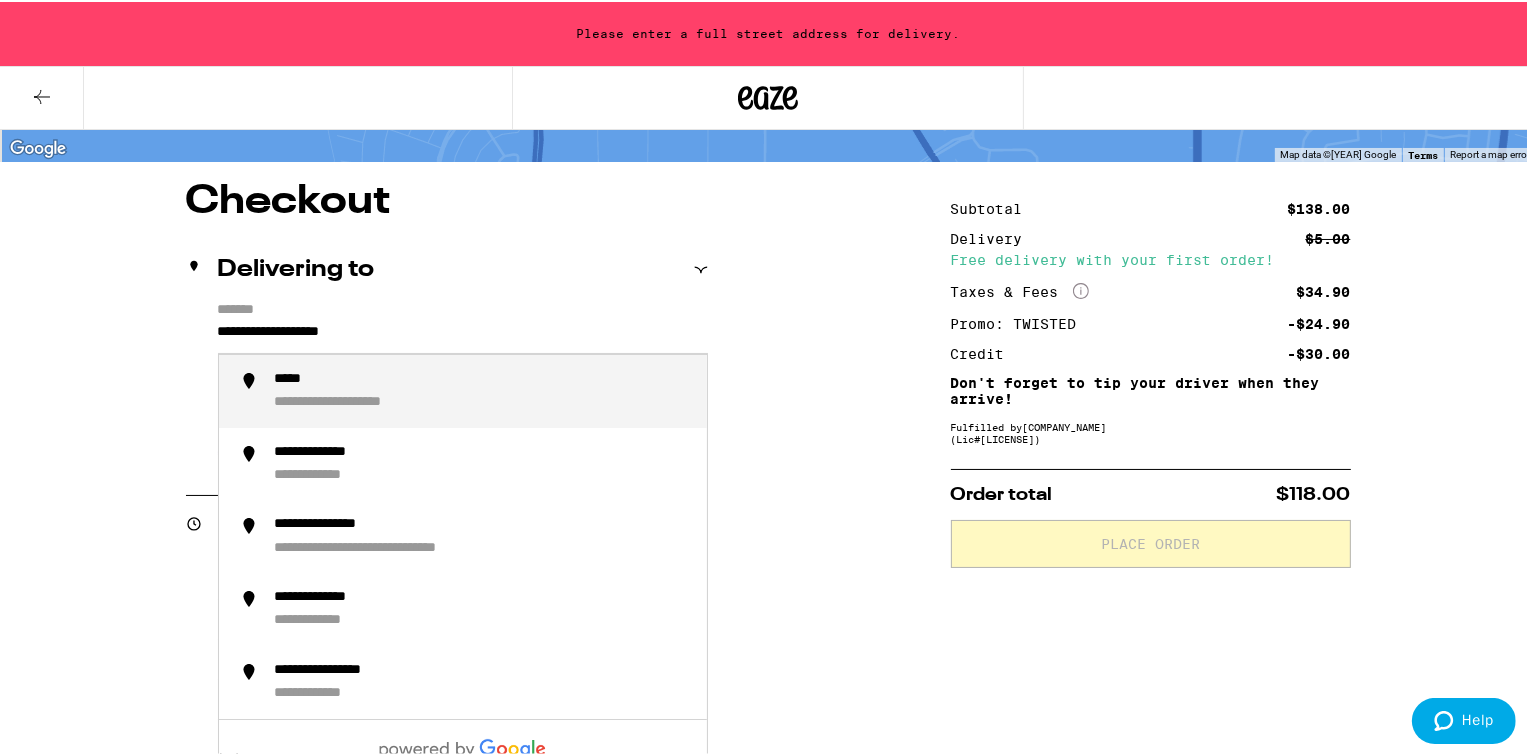 click on "**********" at bounding box center [463, 335] 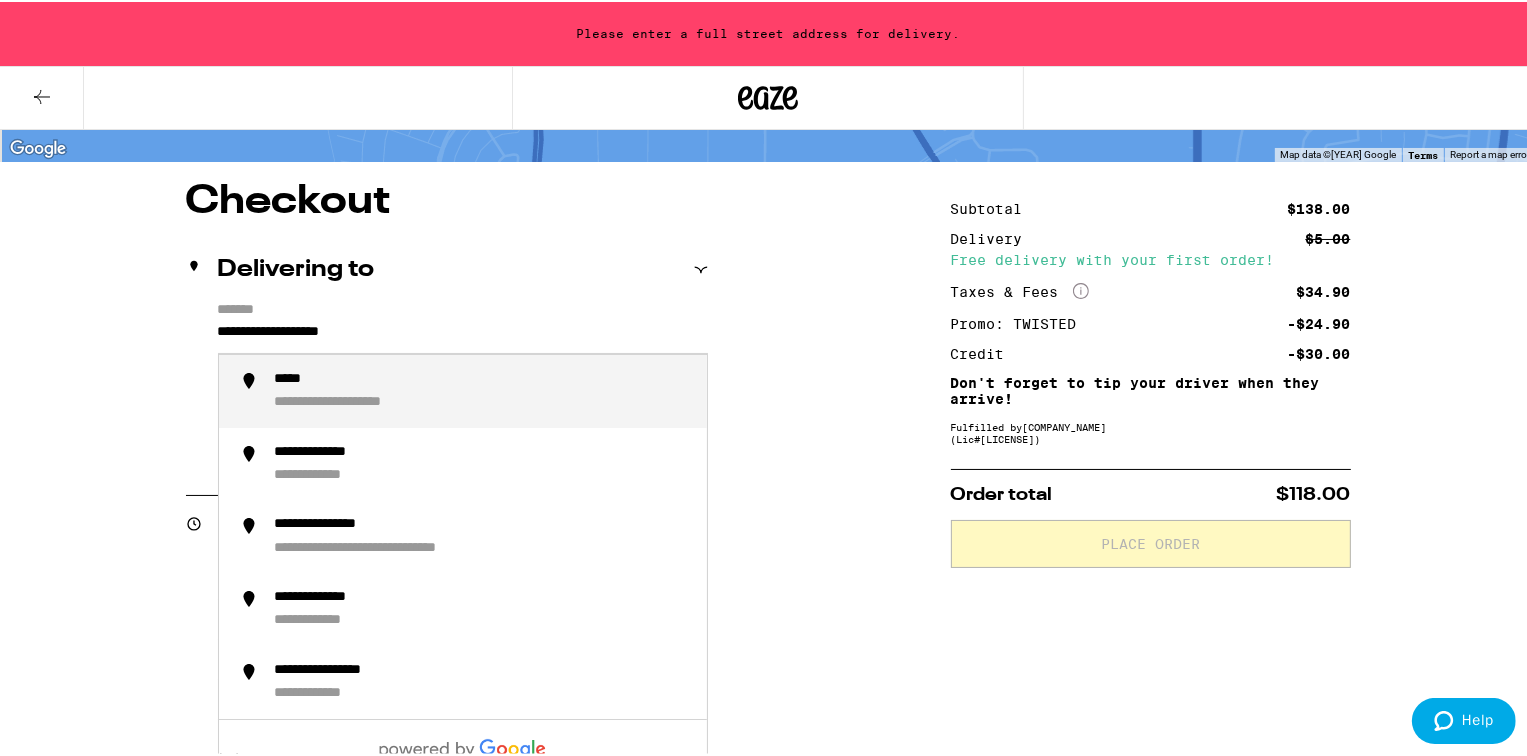 drag, startPoint x: 442, startPoint y: 330, endPoint x: 171, endPoint y: 340, distance: 271.18445 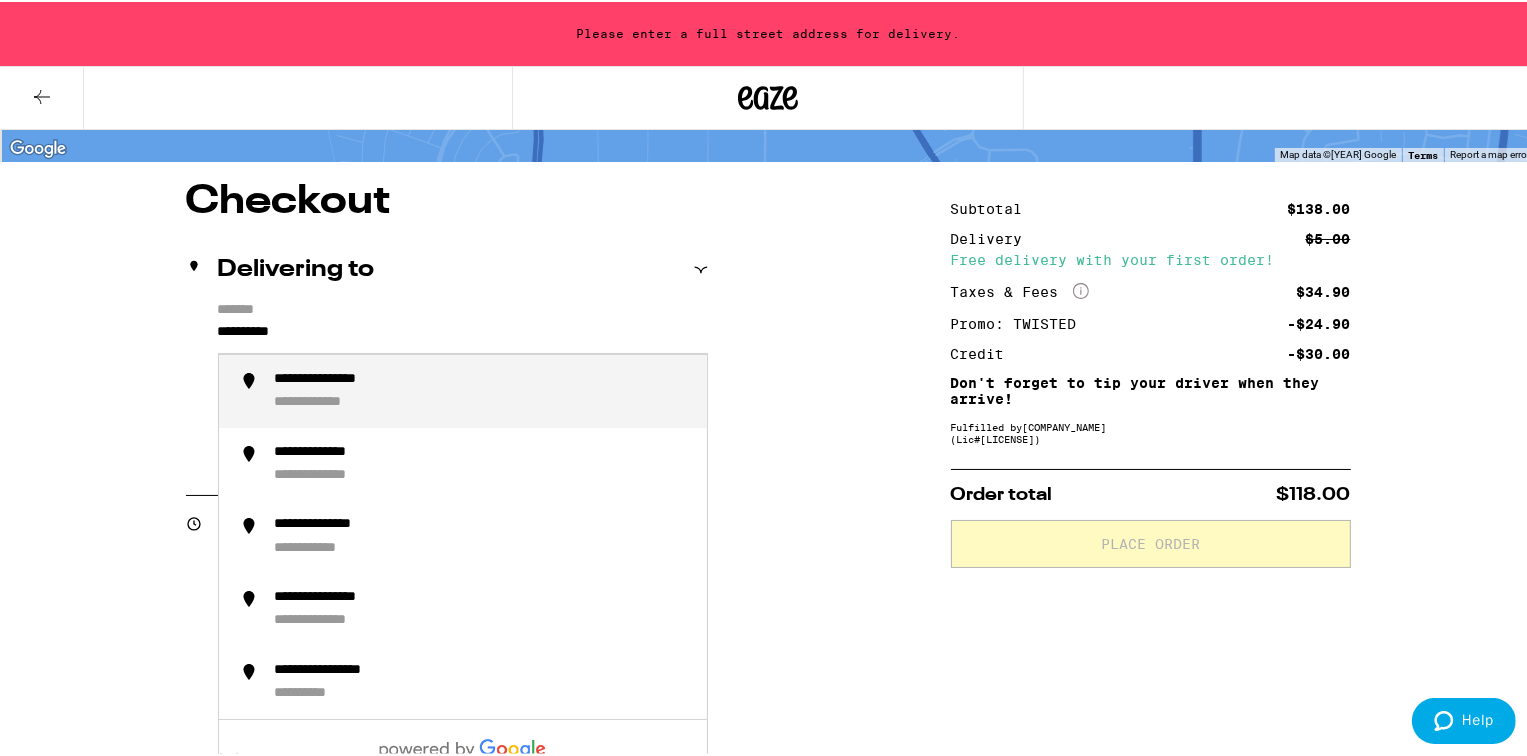 click on "**********" at bounding box center [334, 401] 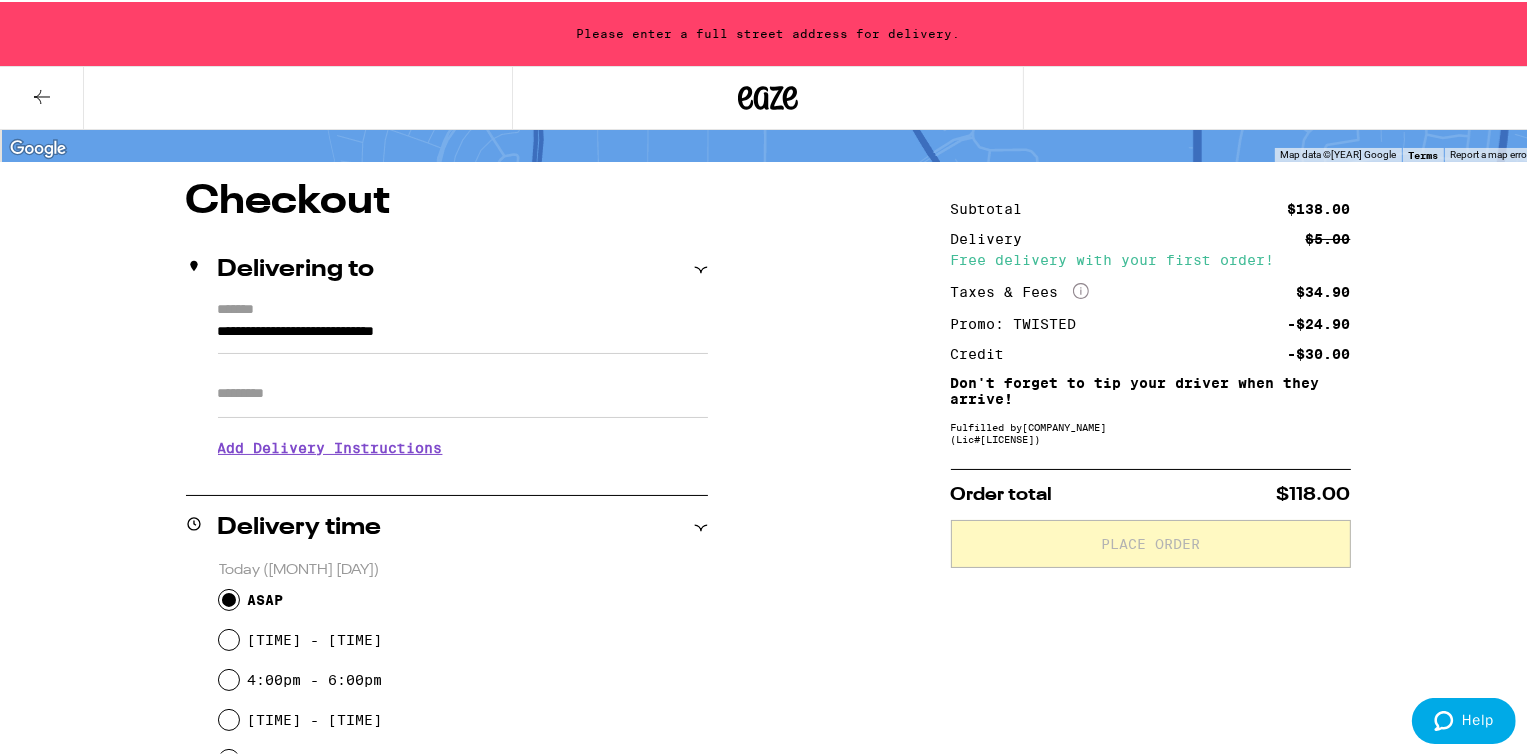 type on "**********" 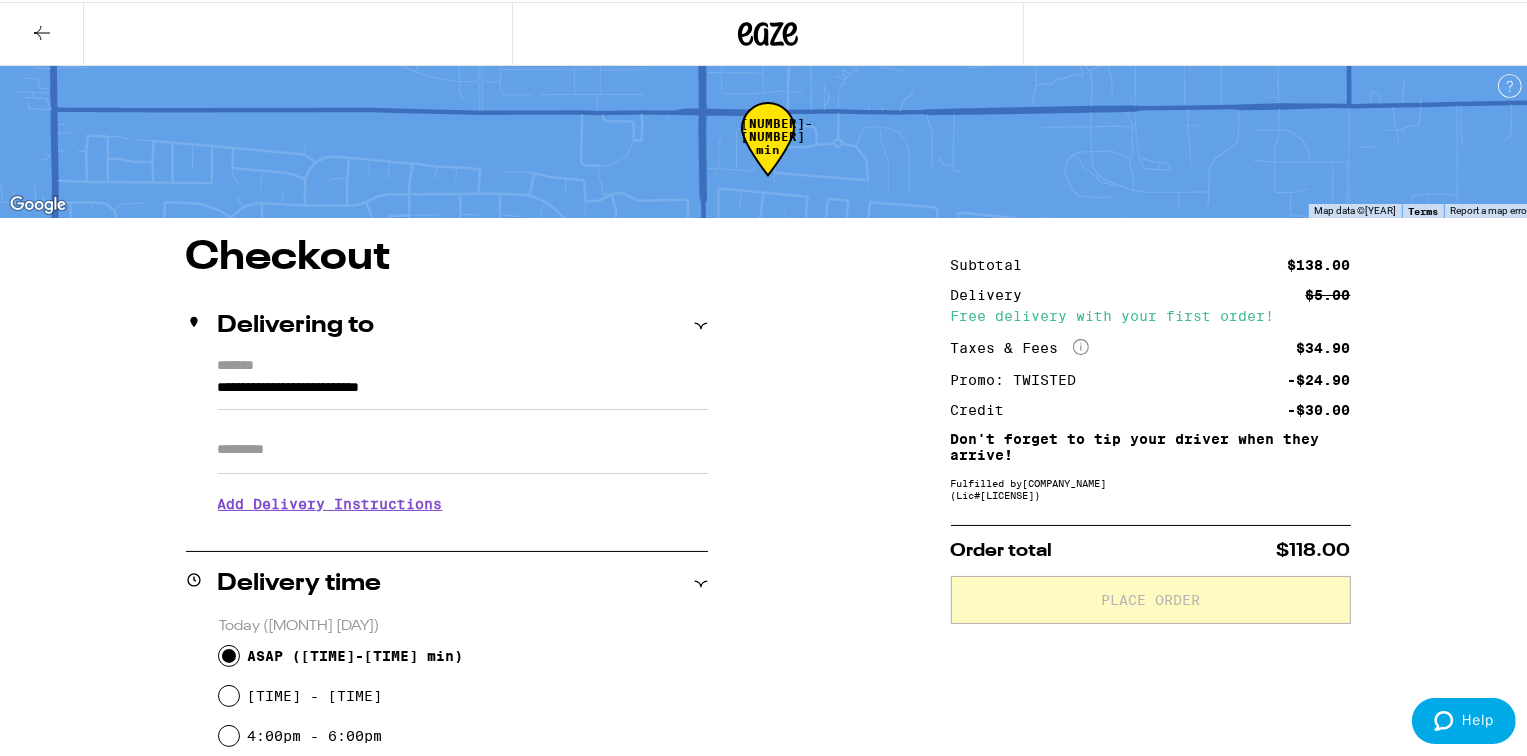 scroll, scrollTop: 0, scrollLeft: 0, axis: both 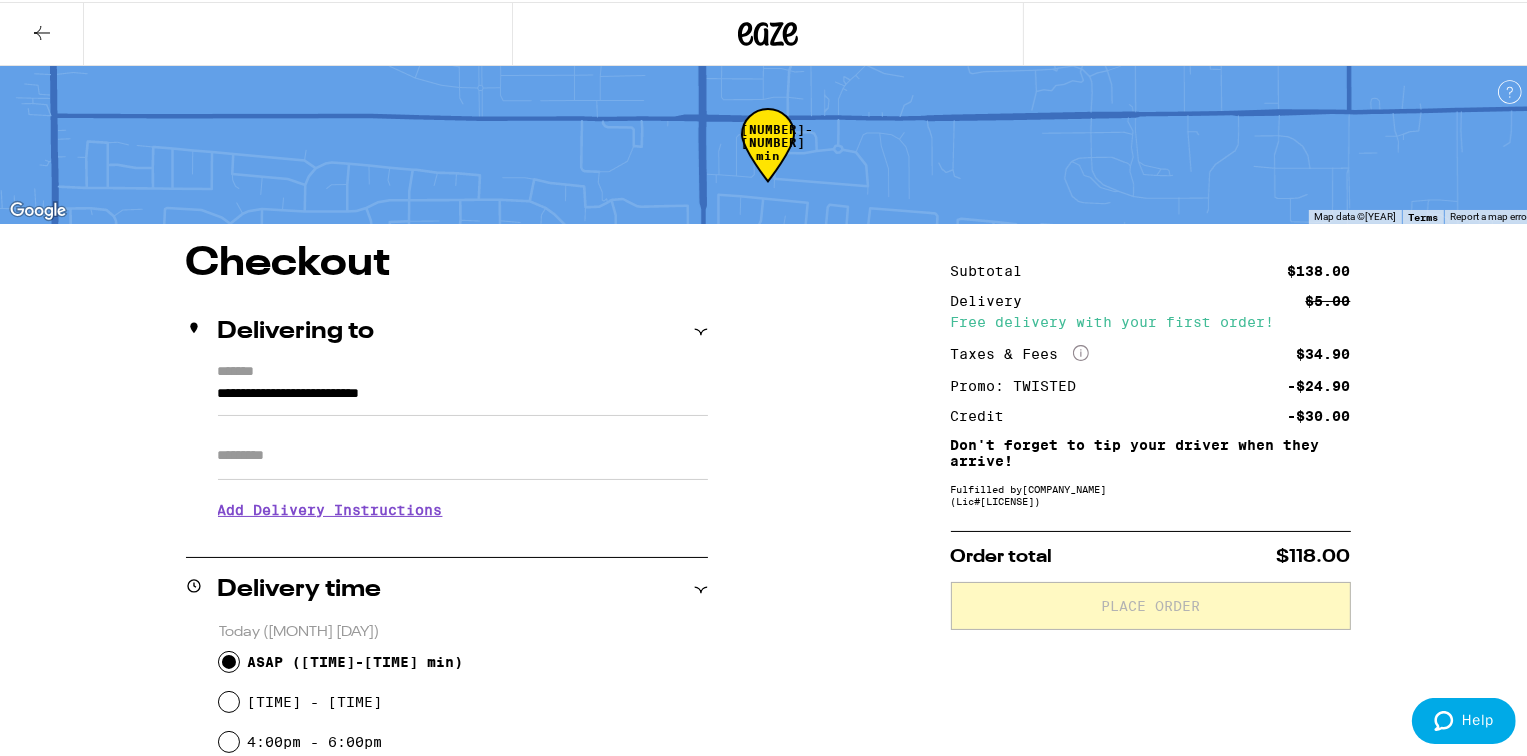 click 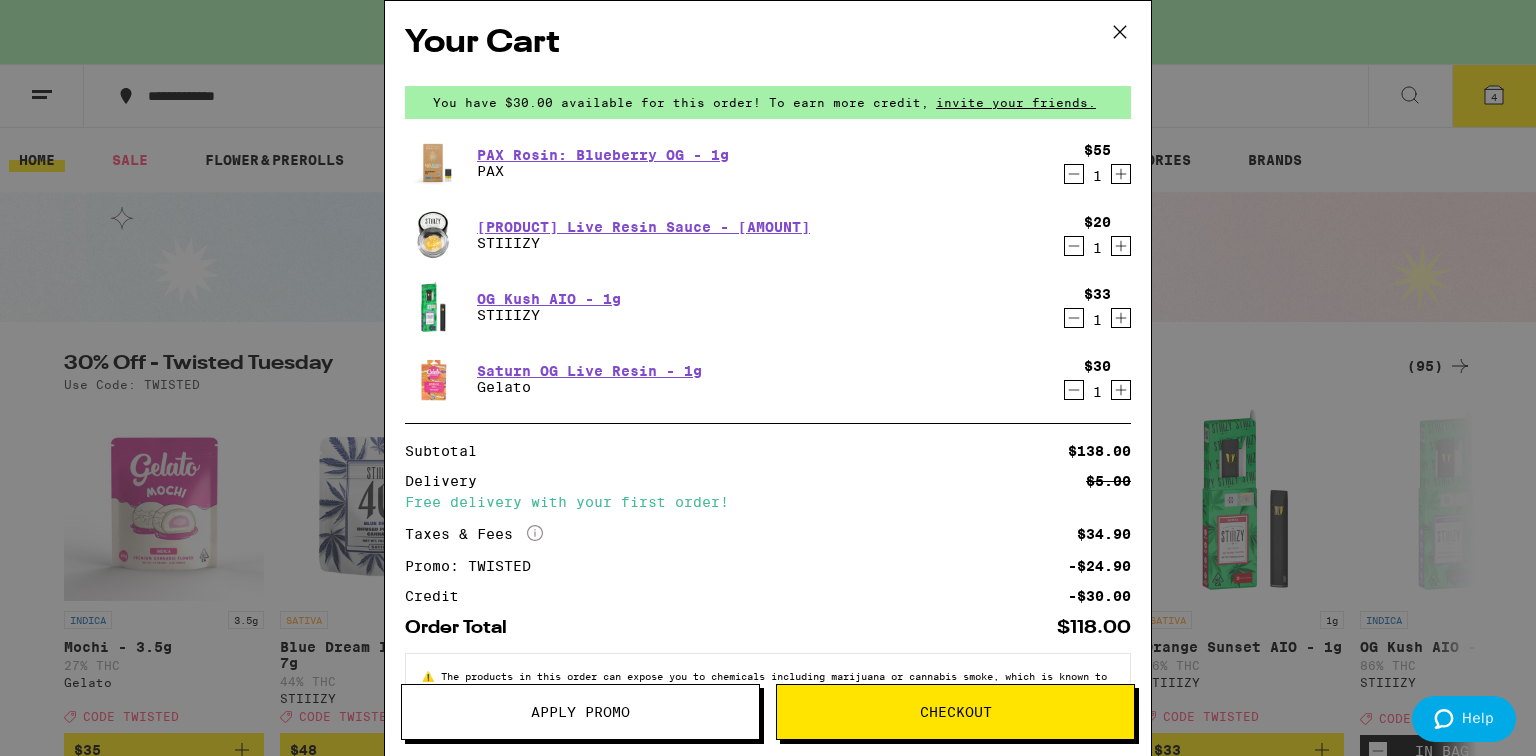 click 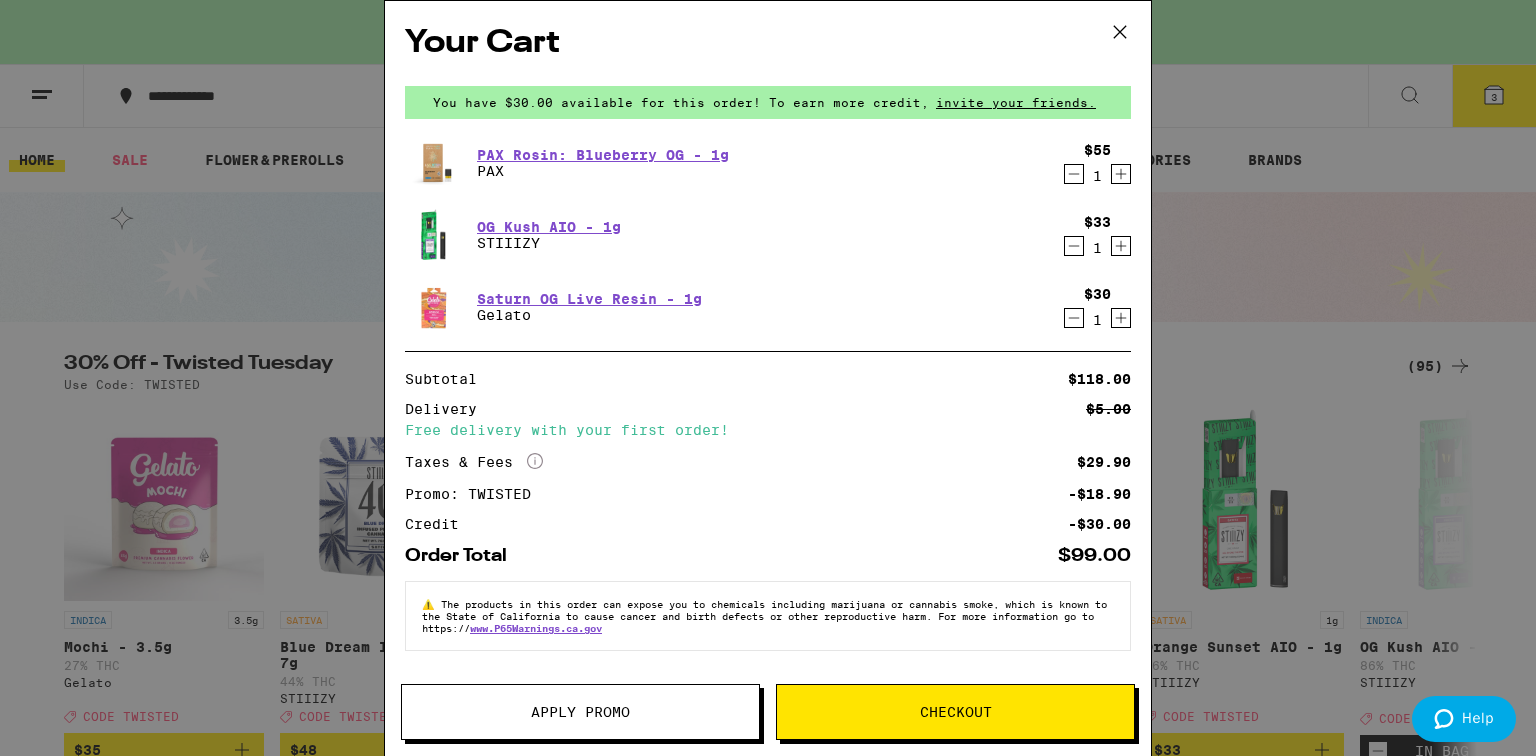 click on "Checkout" at bounding box center (955, 712) 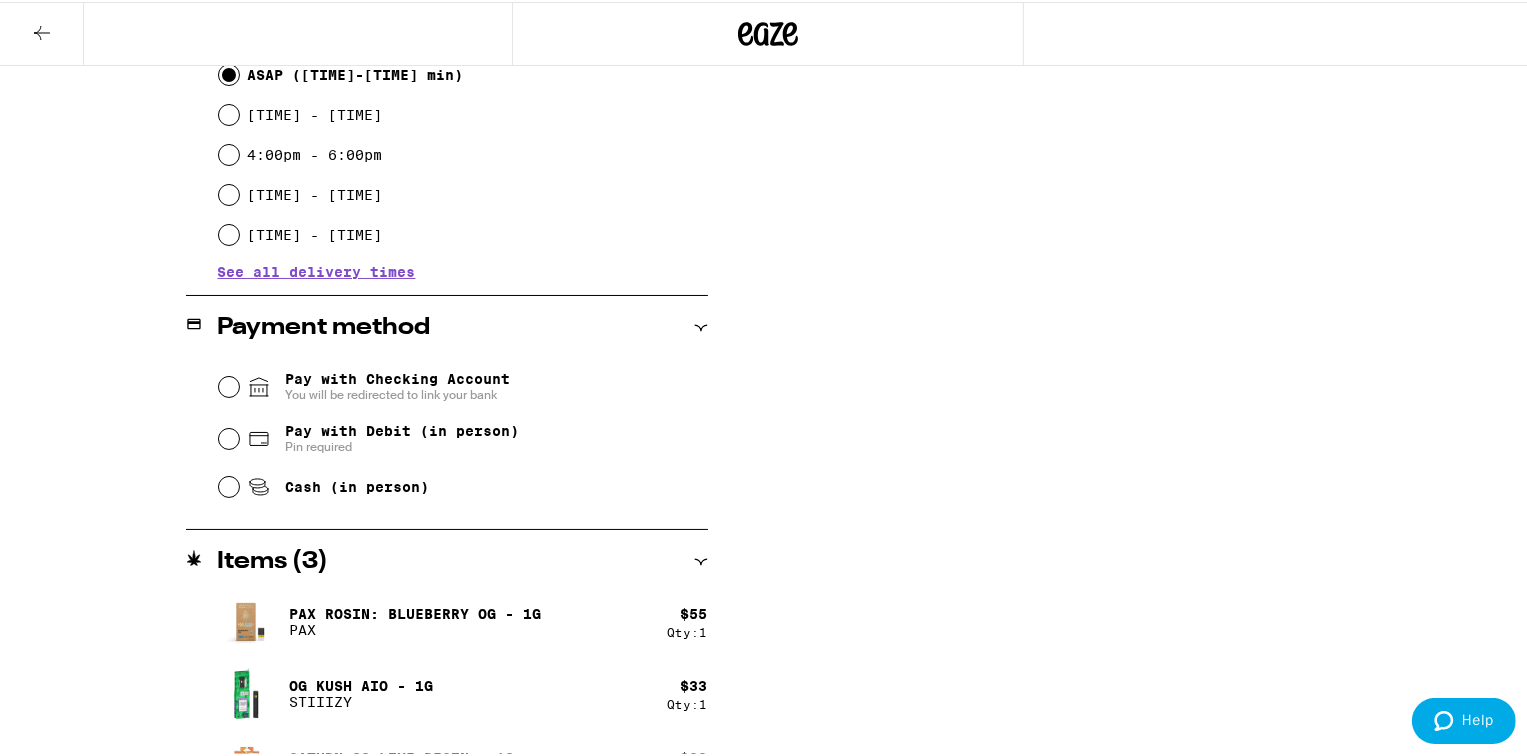 scroll, scrollTop: 639, scrollLeft: 0, axis: vertical 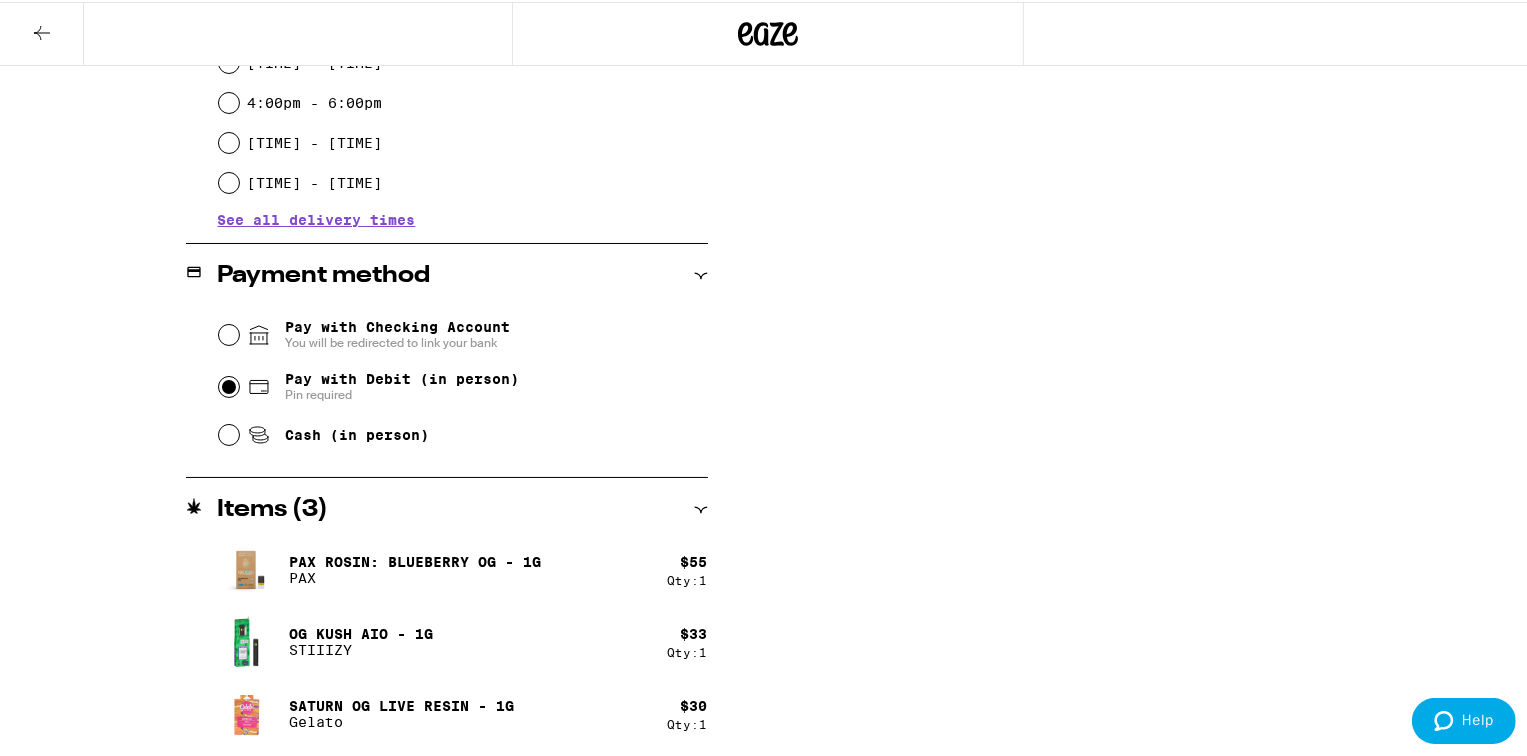 click on "Pay with Debit (in person) Pin required" at bounding box center [229, 385] 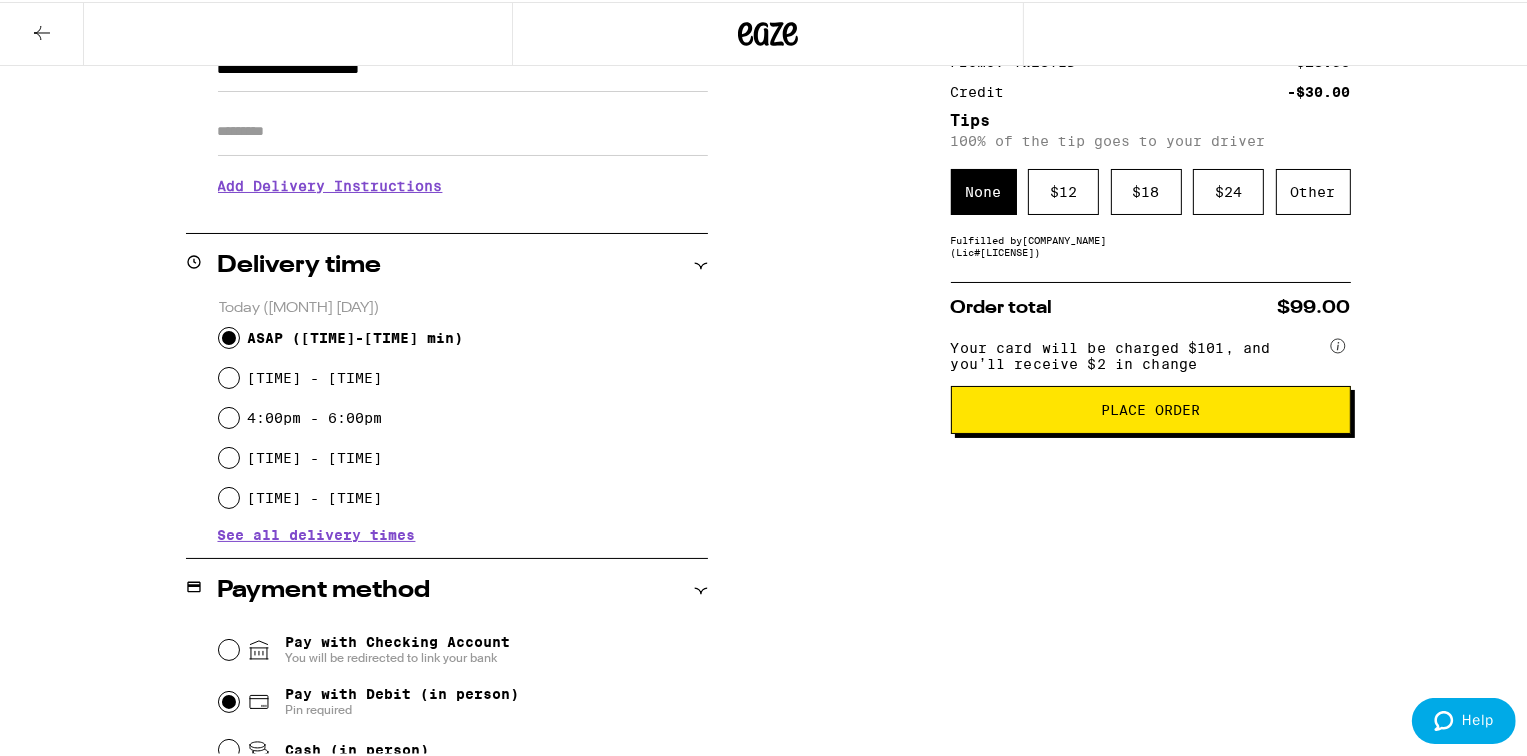 scroll, scrollTop: 328, scrollLeft: 0, axis: vertical 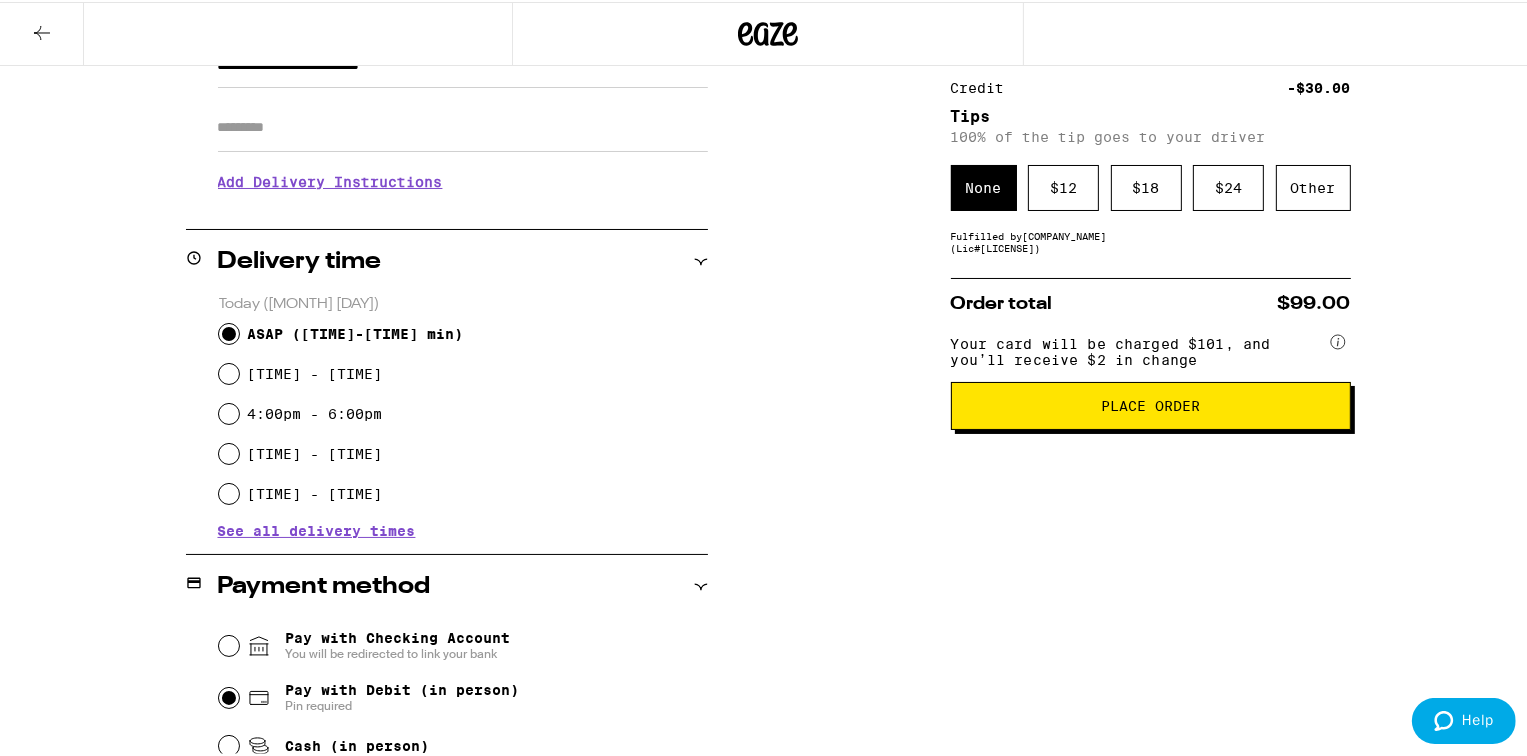 click on "Place Order" at bounding box center [1151, 404] 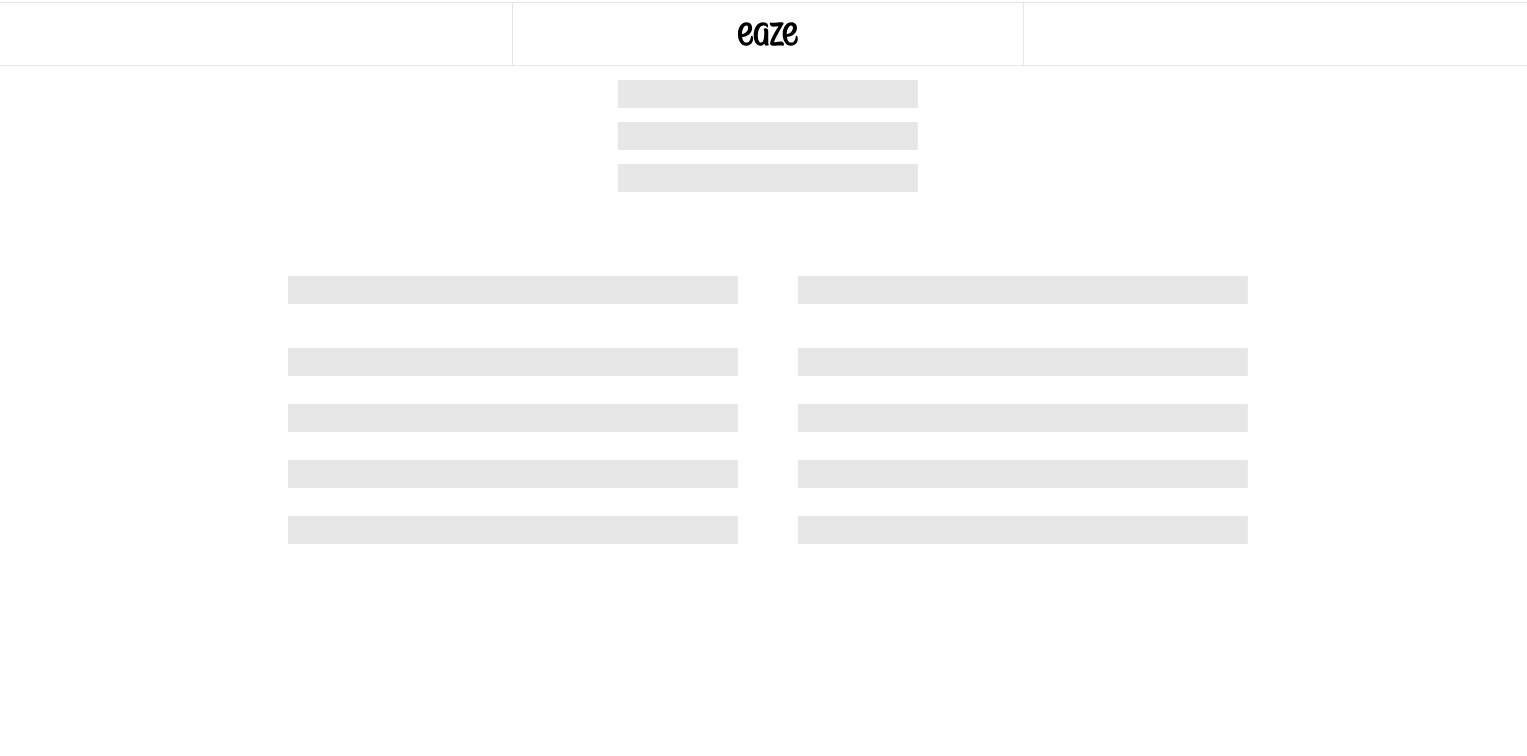 scroll, scrollTop: 0, scrollLeft: 0, axis: both 